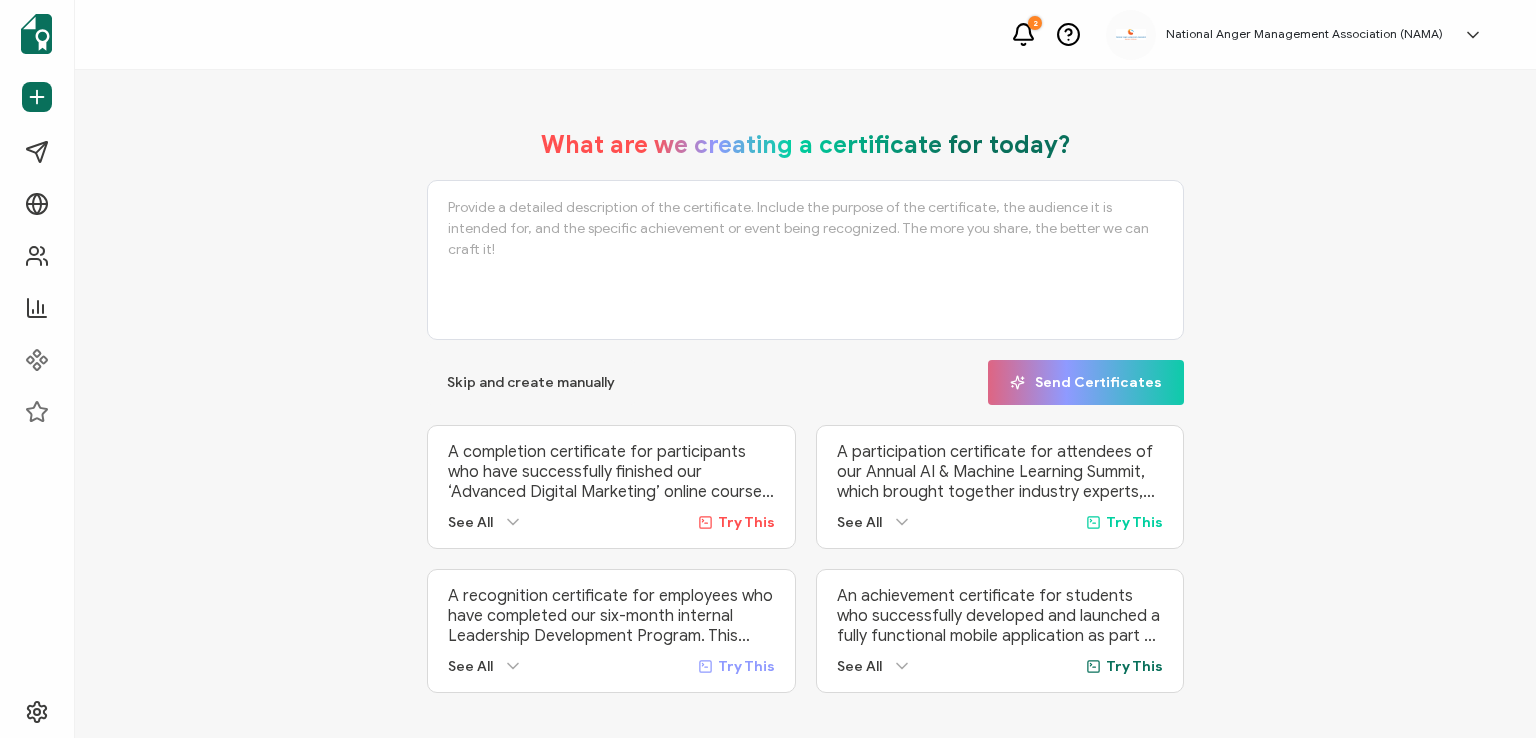 scroll, scrollTop: 0, scrollLeft: 0, axis: both 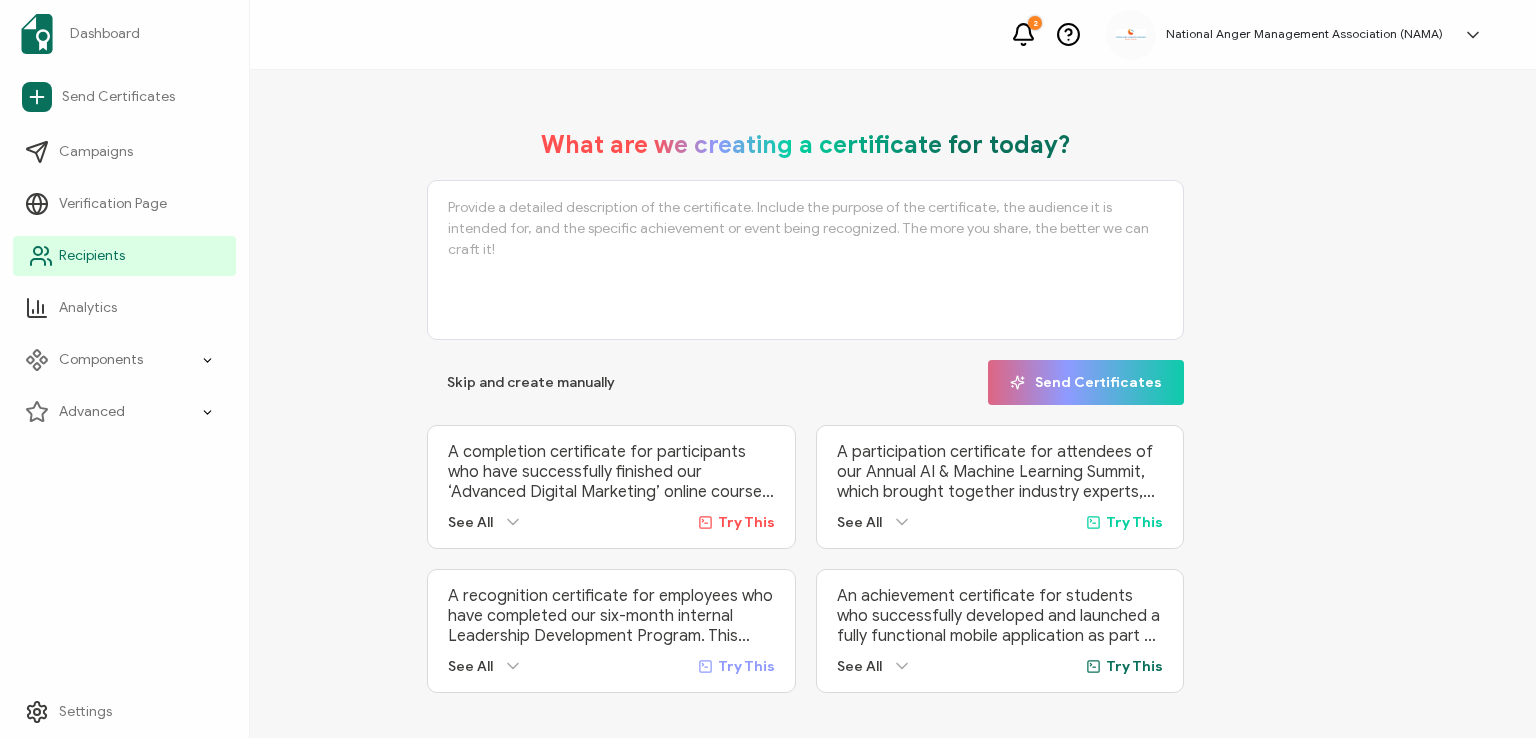 click on "Recipients" at bounding box center [92, 256] 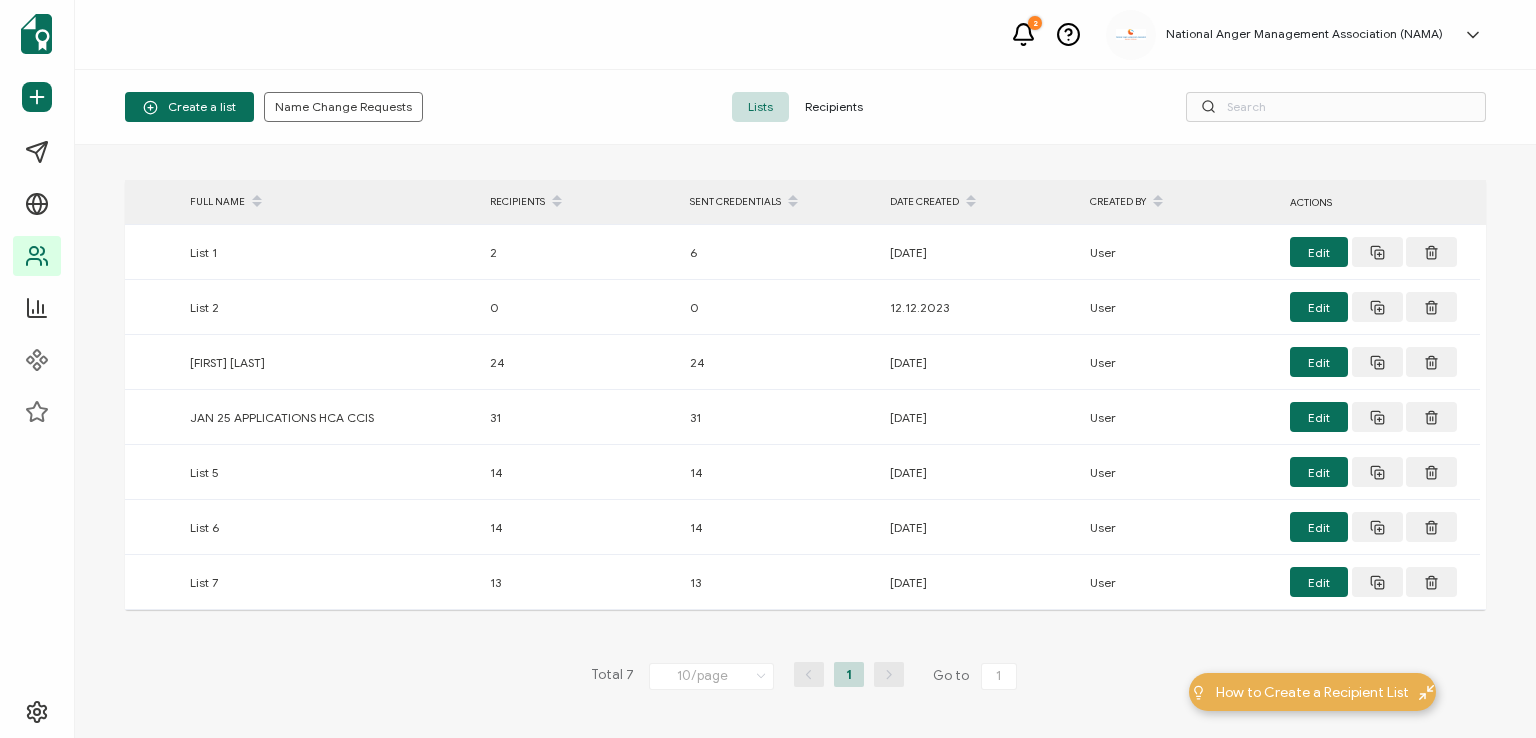 click on "Recipients" at bounding box center (834, 107) 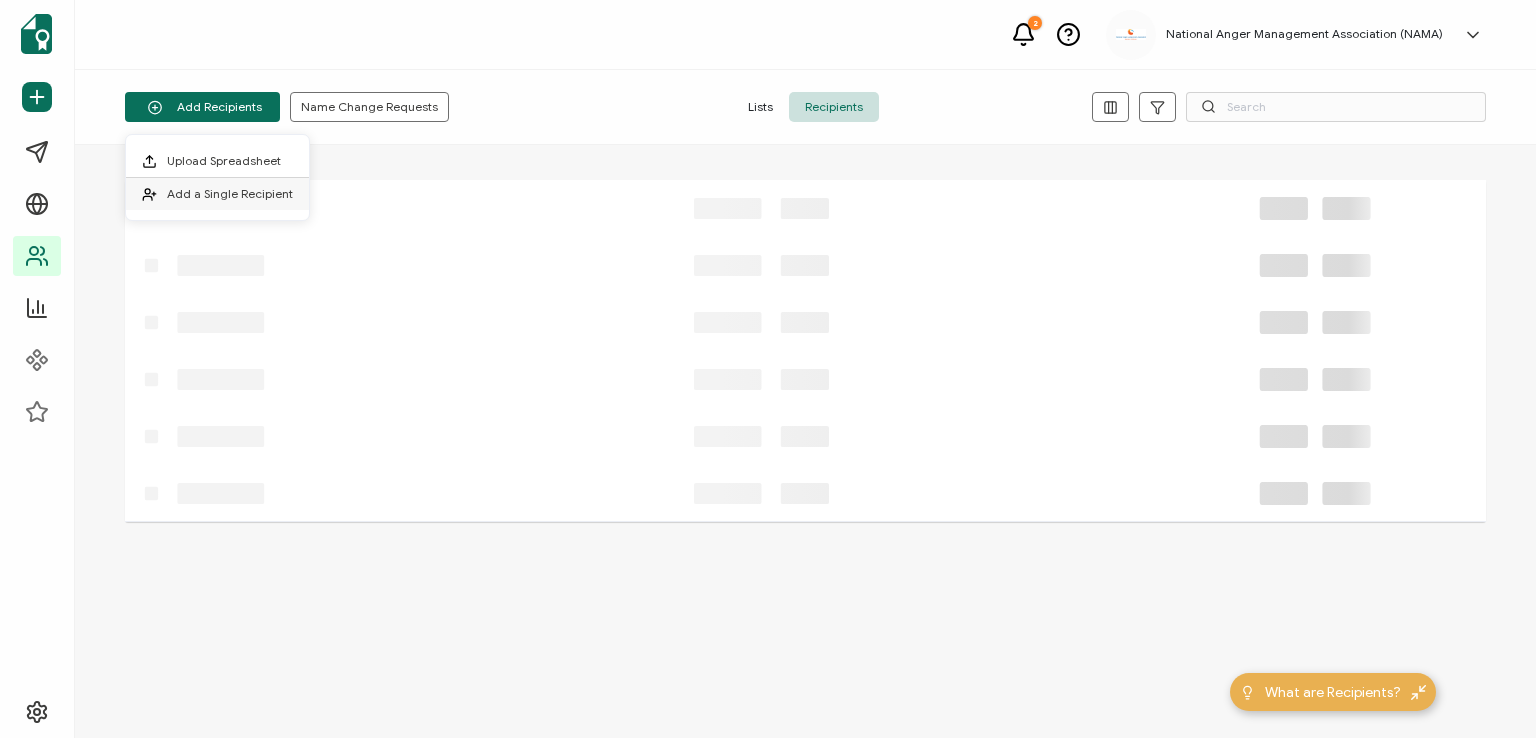 click on "Add a Single Recipient" at bounding box center (230, 193) 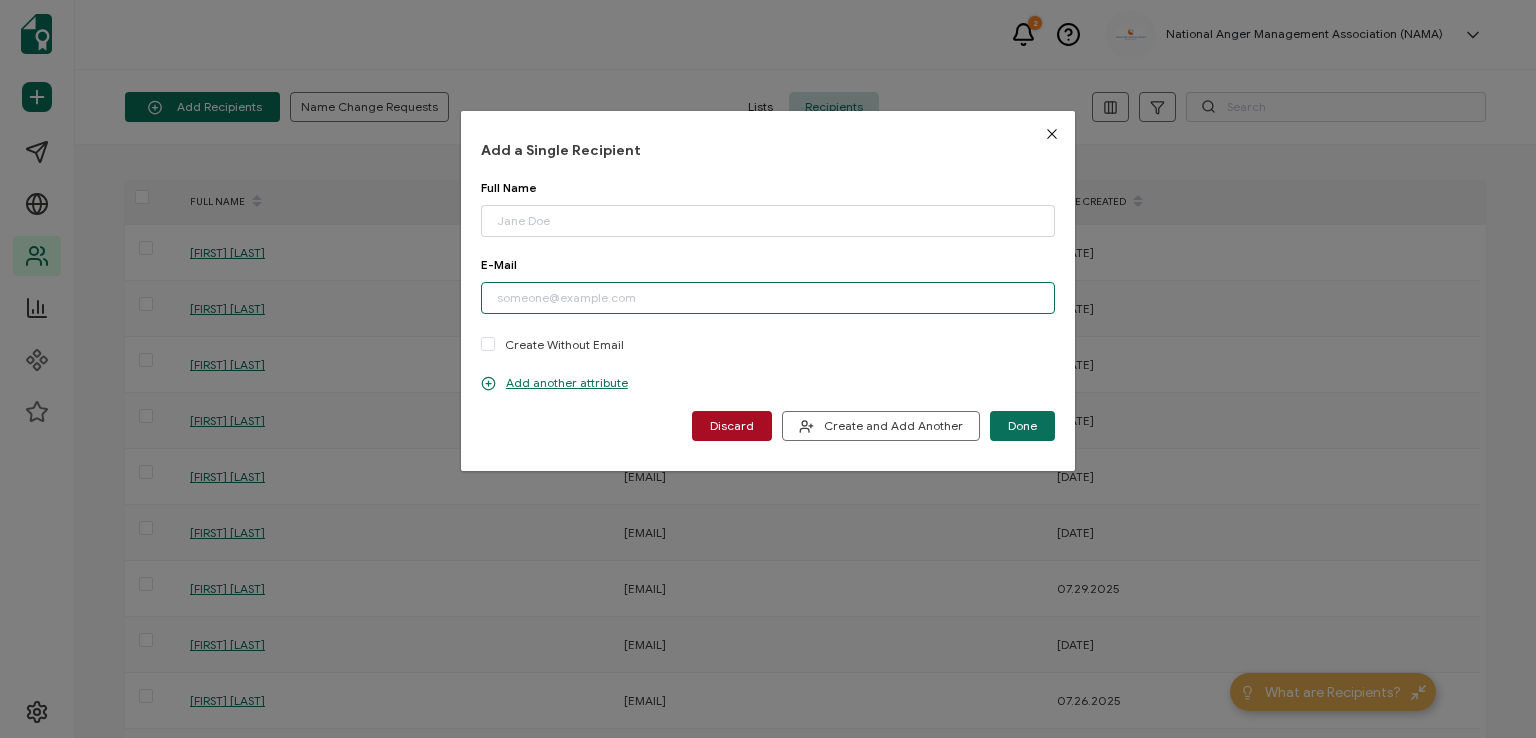paste on "[EMAIL]" 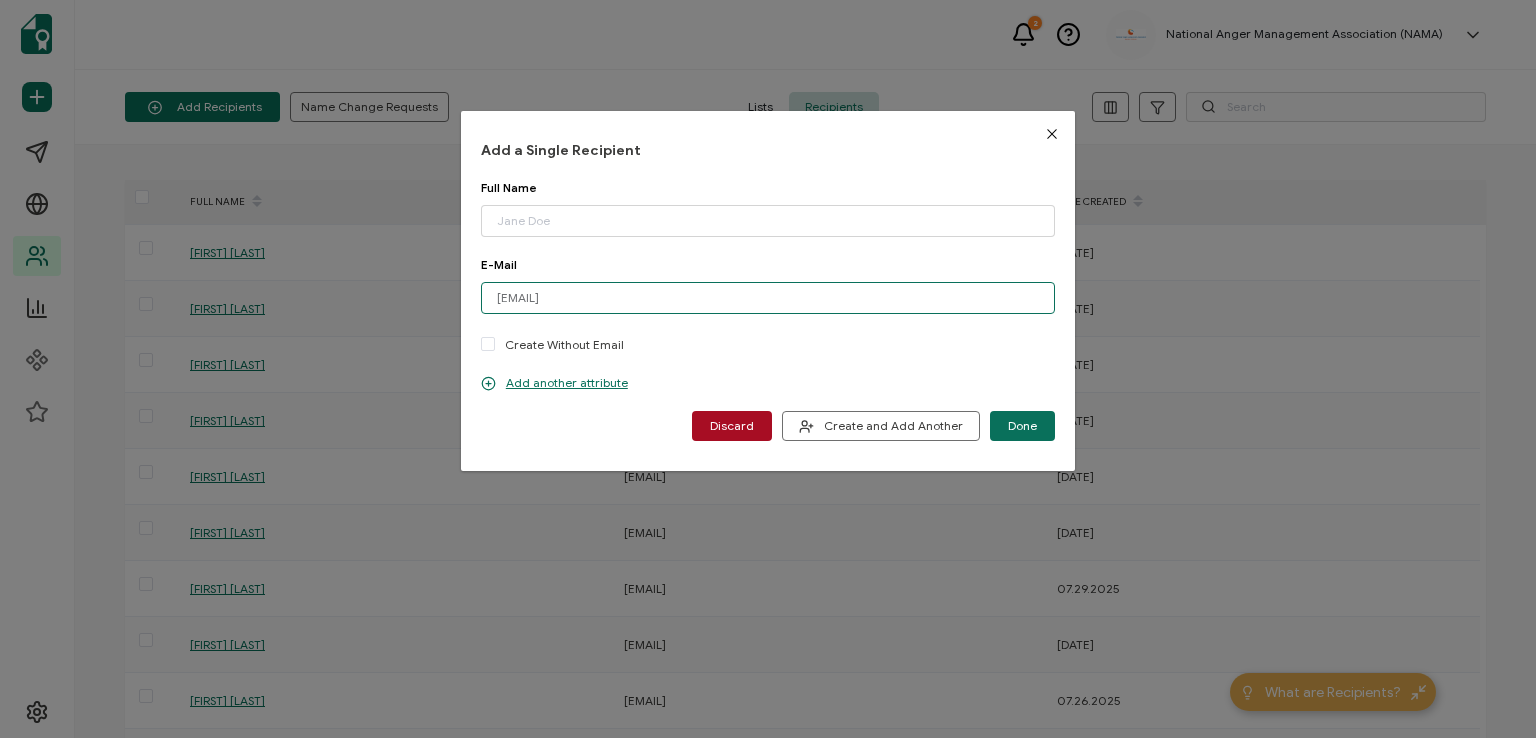 type on "[EMAIL]" 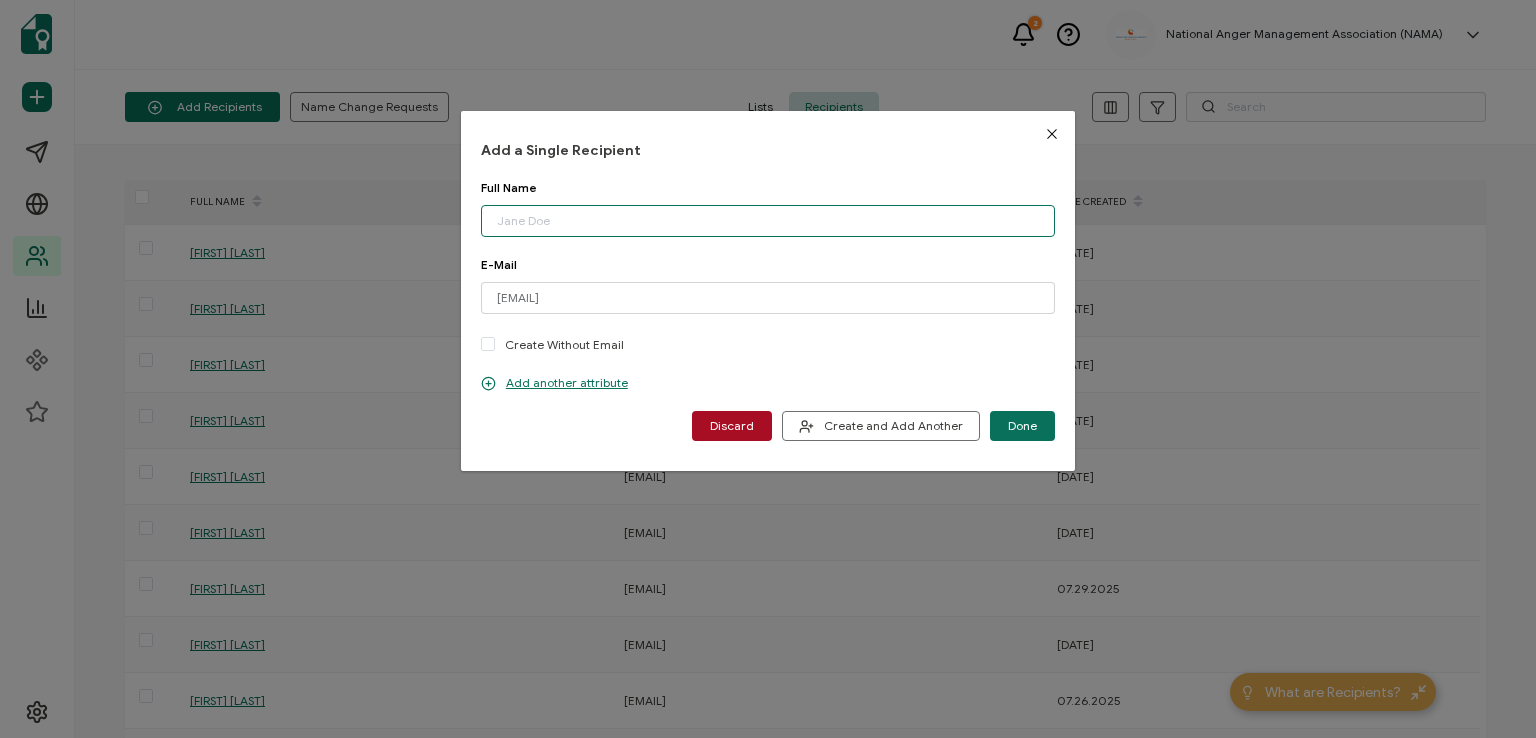 paste on "Dr. [FIRST] [LAST], [CREDENTIAL]" 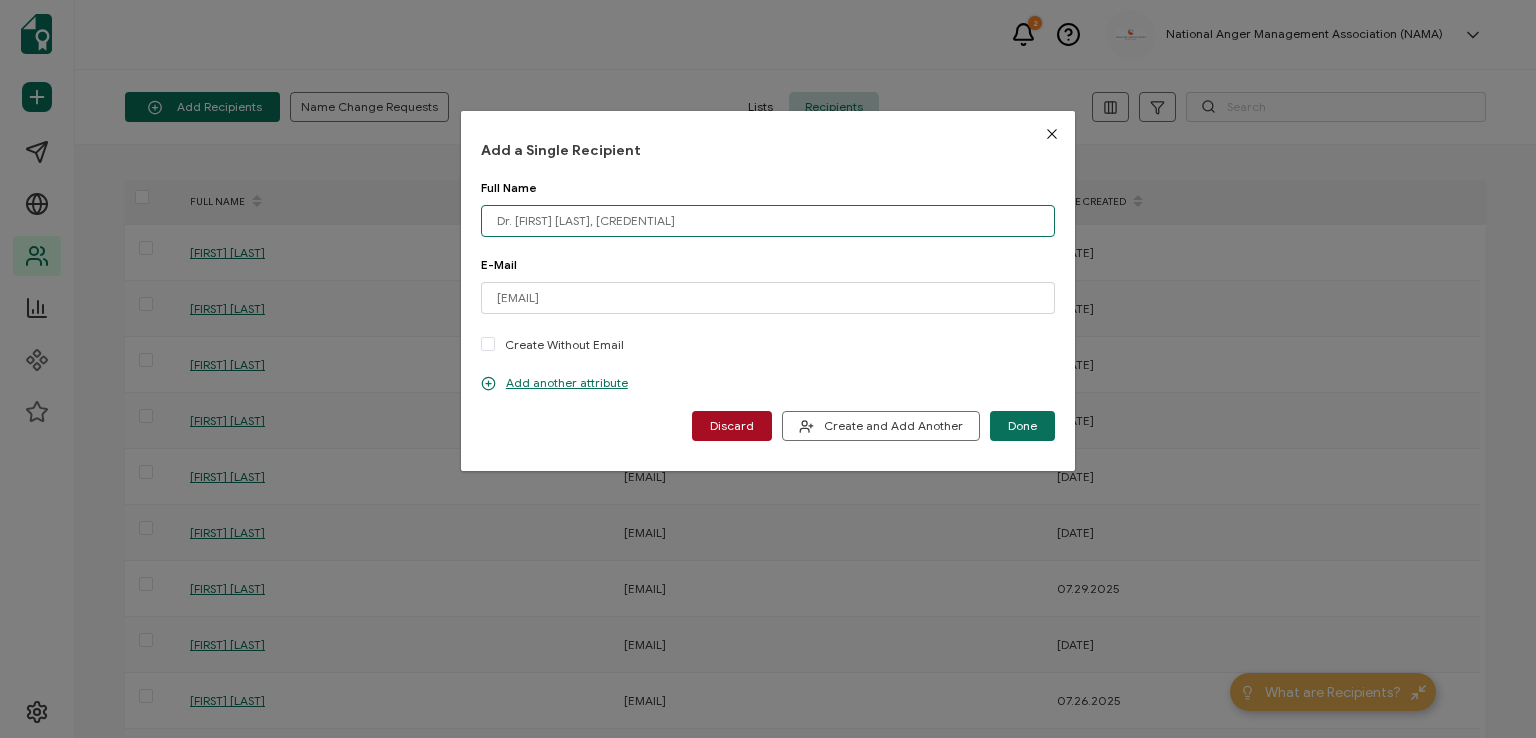 click on "Dr. [FIRST] [LAST], [CREDENTIAL]" at bounding box center [768, 221] 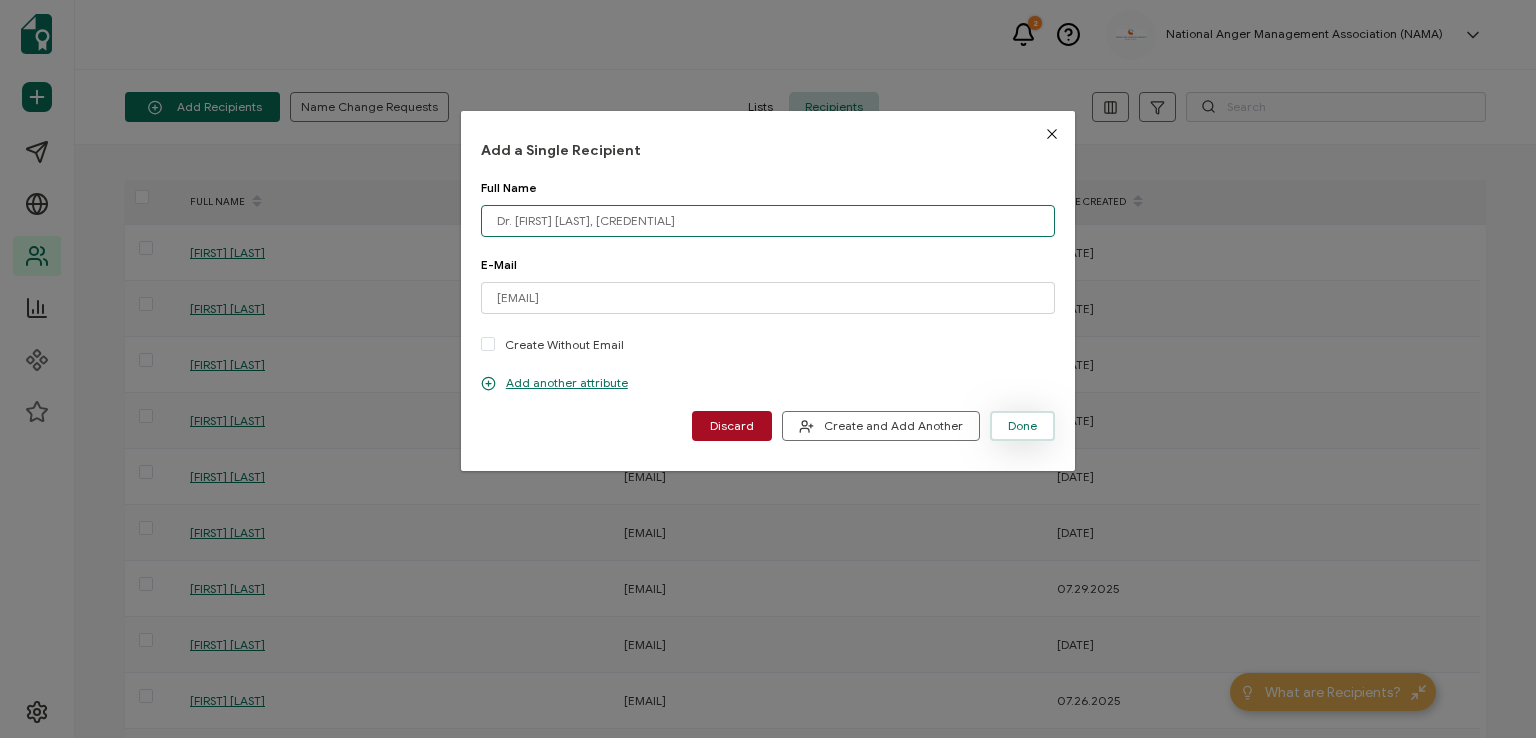 type on "Dr. [FIRST] [LAST], [CREDENTIAL]" 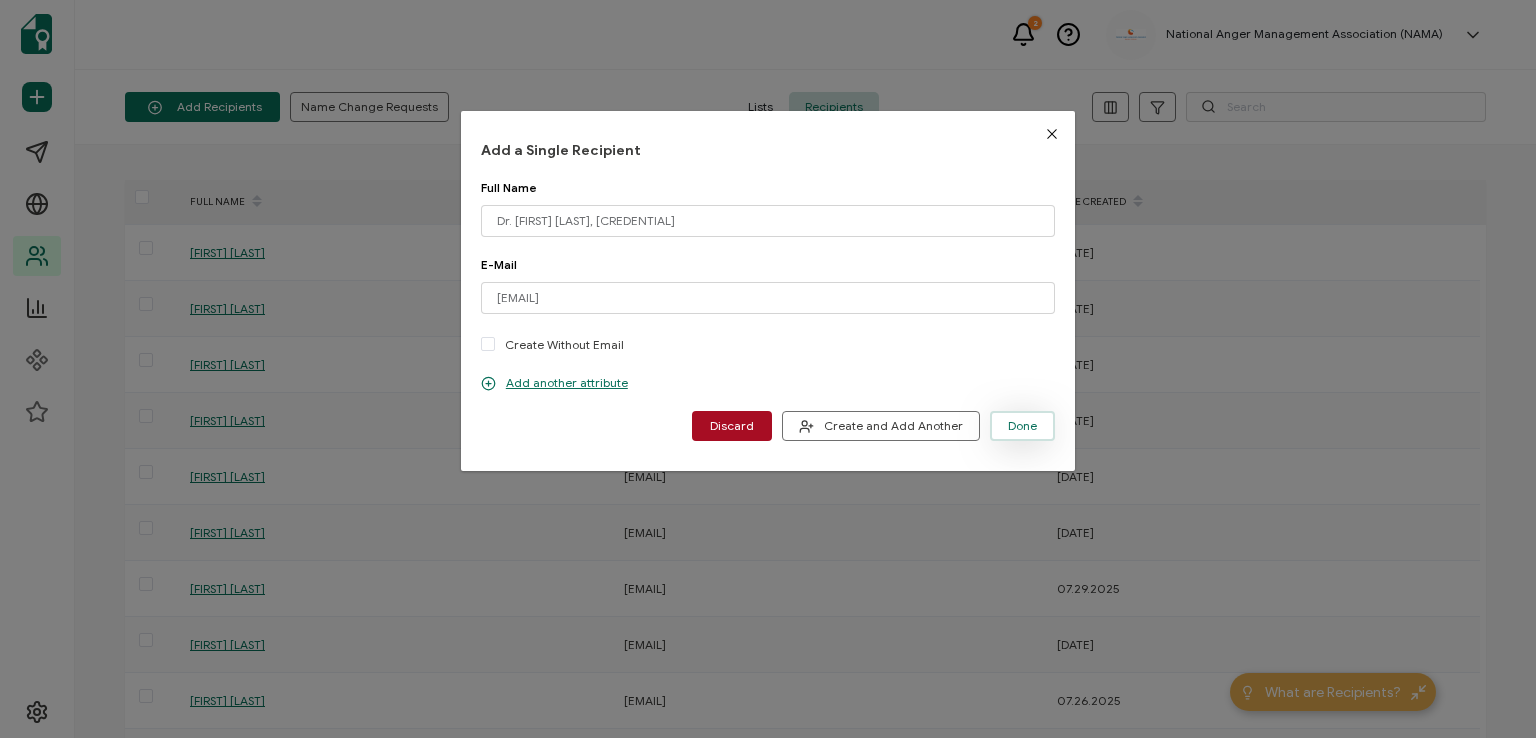 click on "Done" at bounding box center [1022, 426] 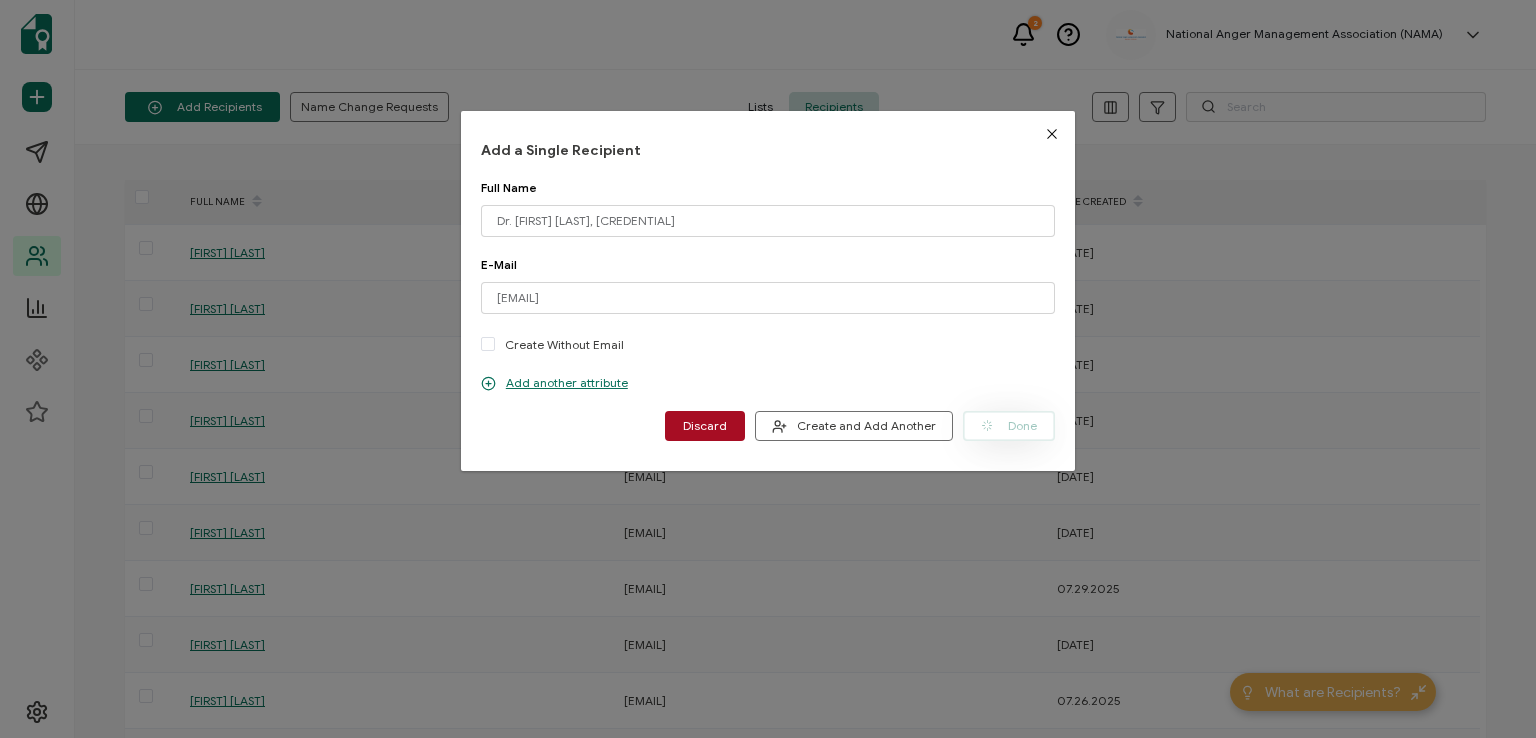 type 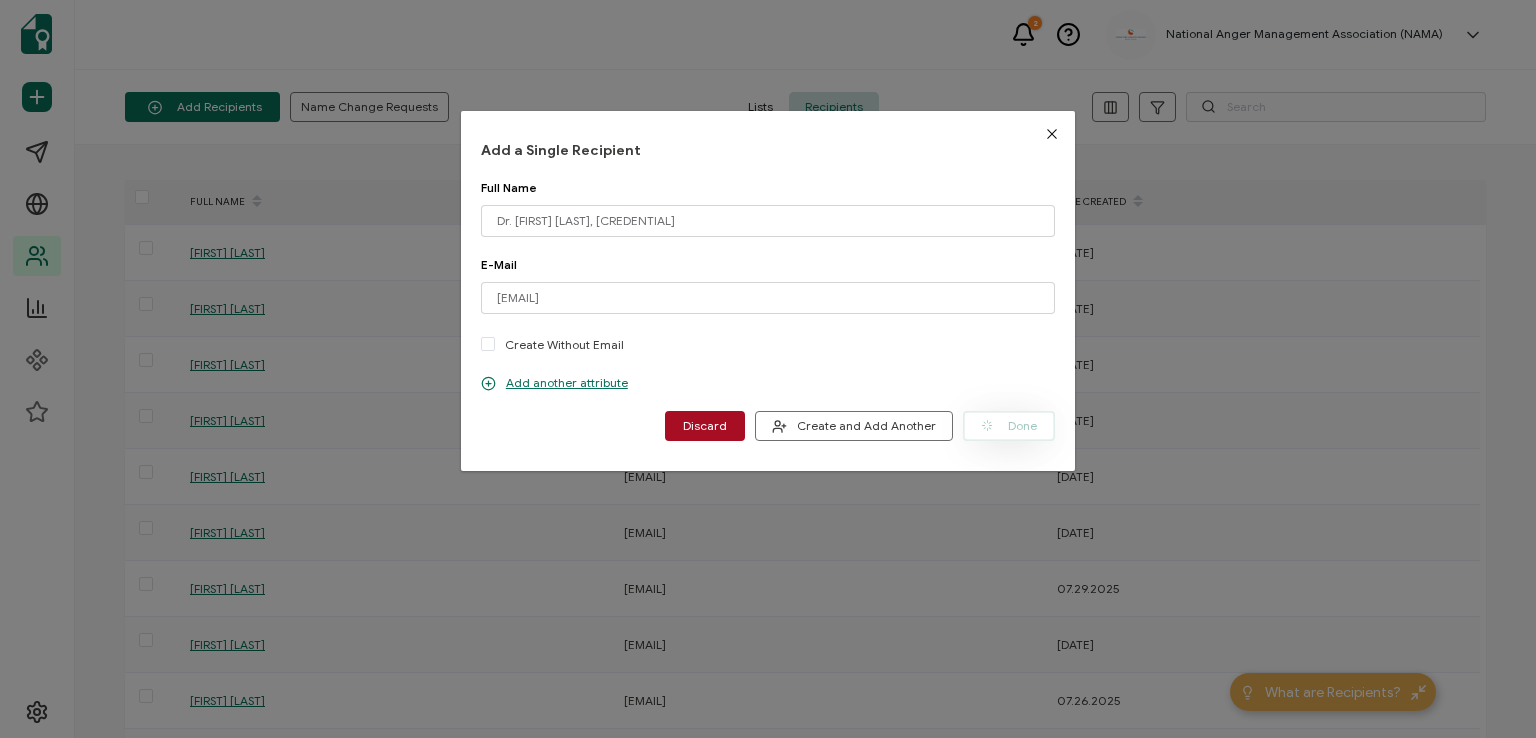 type 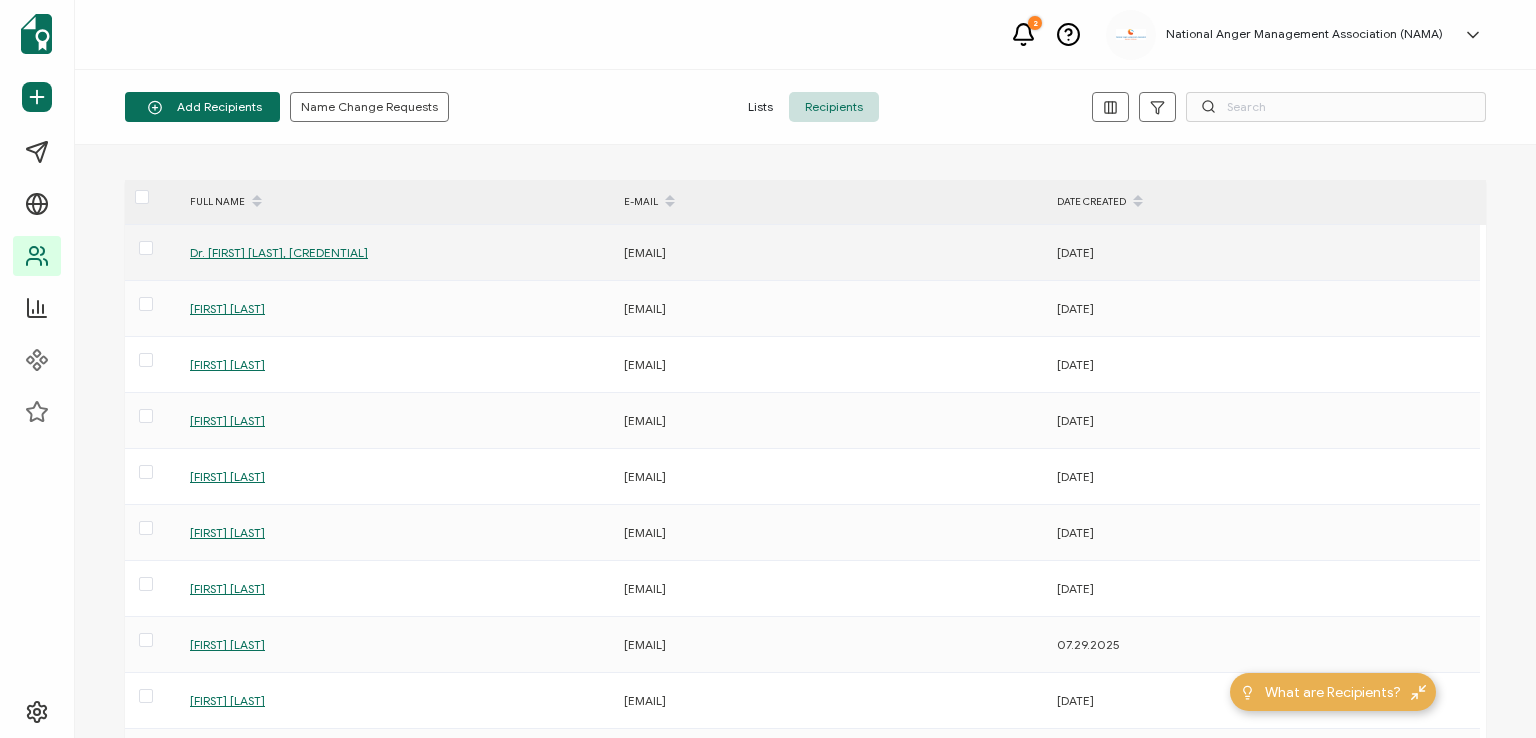 click on "Dr. [FIRST] [LAST], [CREDENTIAL]" at bounding box center [279, 252] 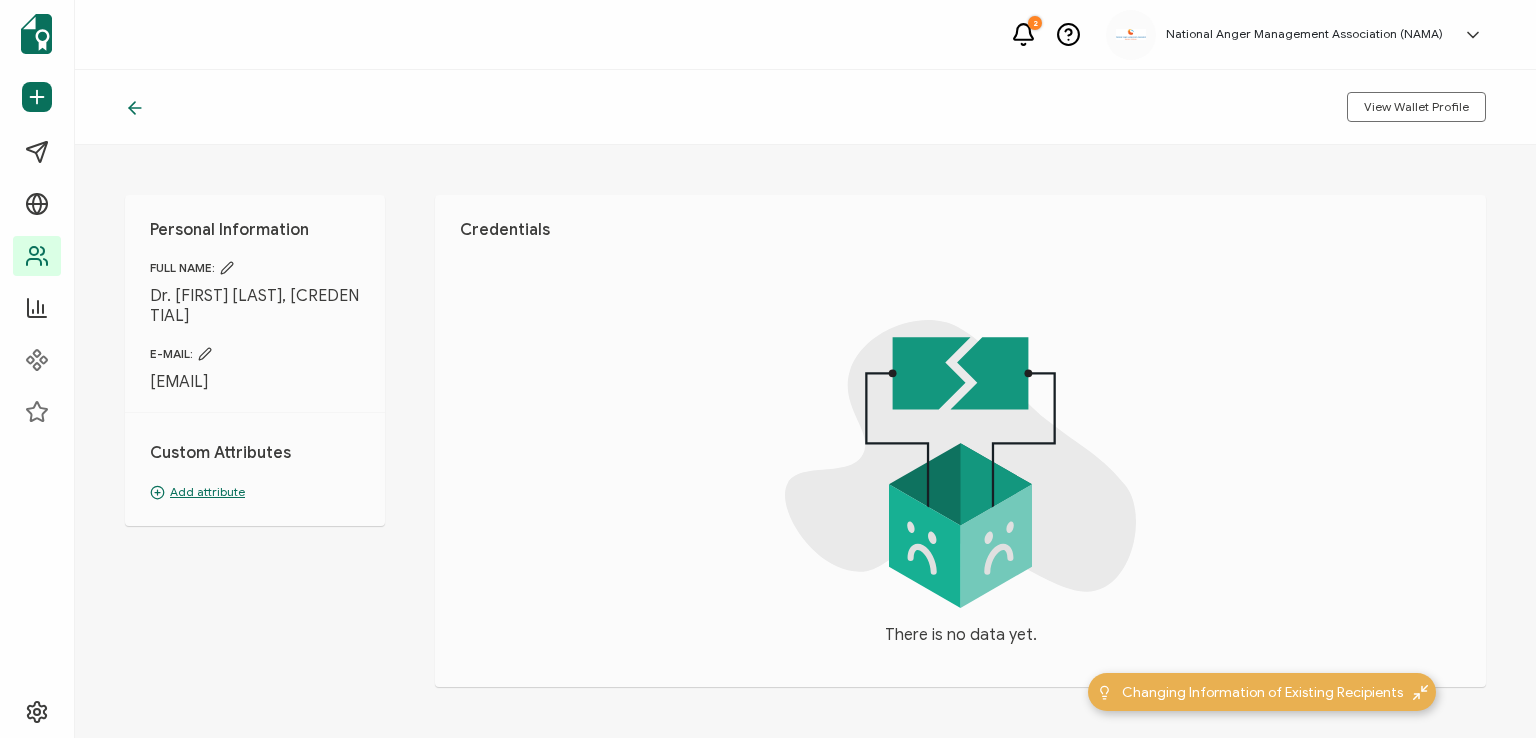 click on "Personal Information   FULL NAME:
Dr. [FIRST] [LAST], [CREDENTIAL]   E-MAIL:
[EMAIL]           Custom Attributes
Add attribute" at bounding box center (255, 360) 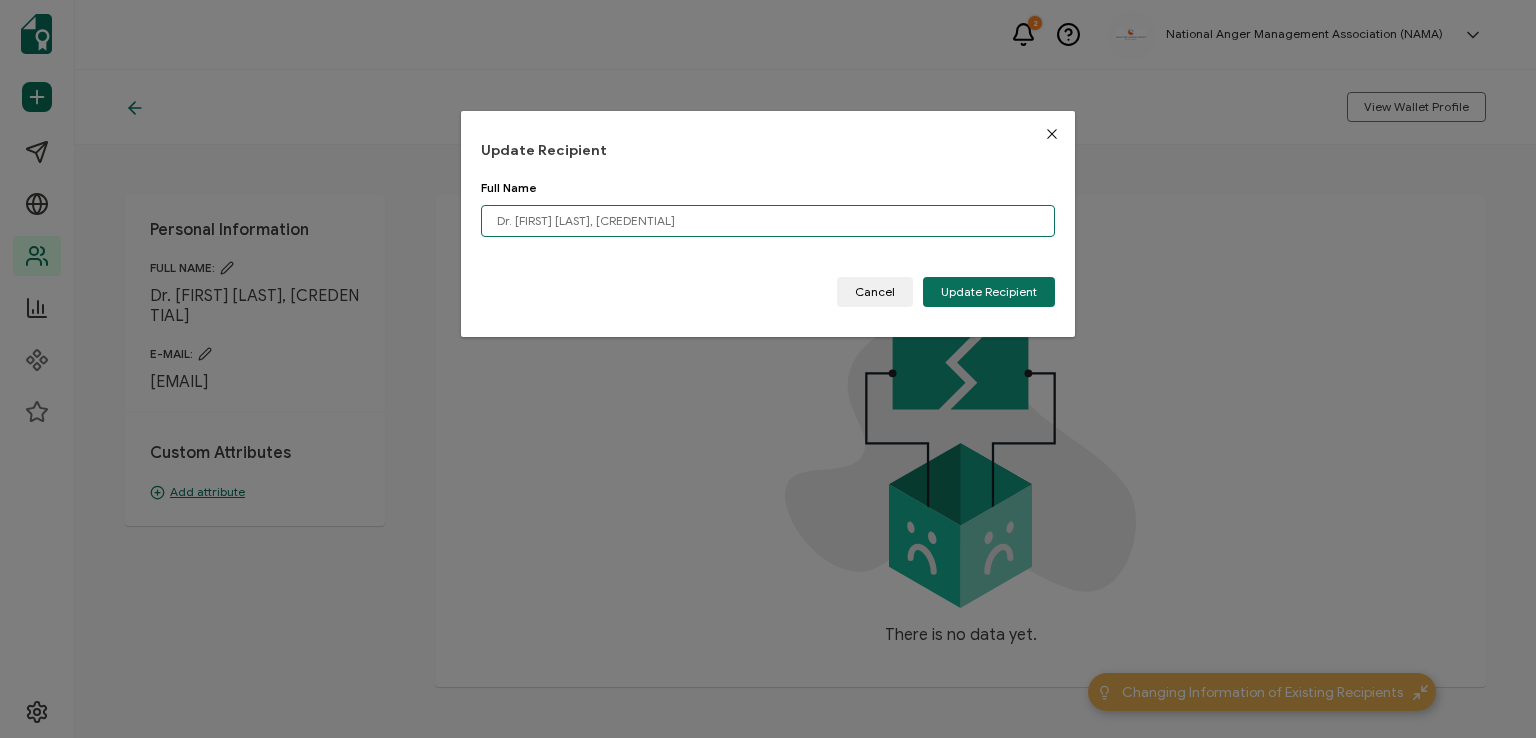 click on "Dr. [FIRST] [LAST], [CREDENTIAL]" at bounding box center (768, 221) 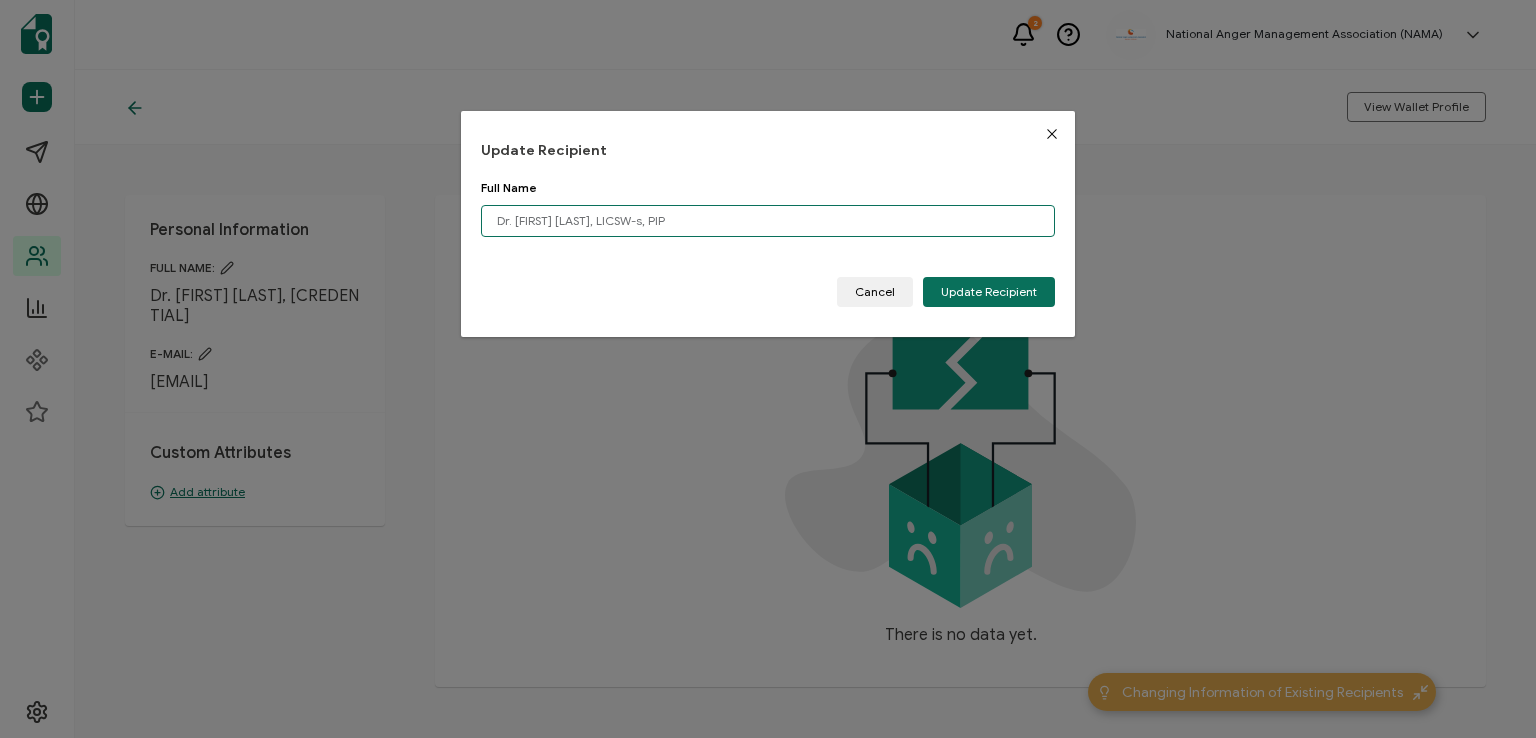 click on "Dr. [FIRST] [LAST], LICSW-s, PIP" at bounding box center (768, 221) 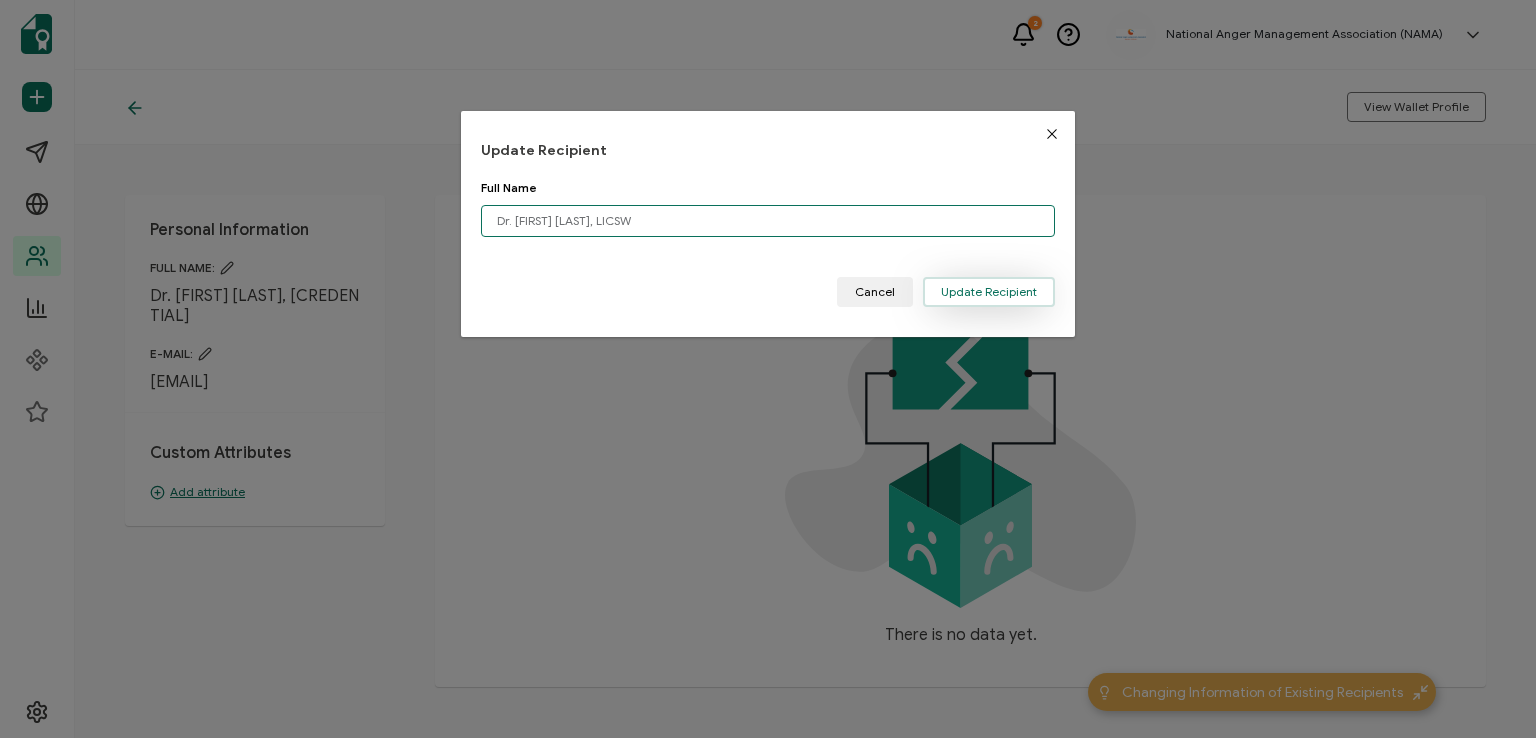 type on "Dr. [FIRST] [LAST], LICSW" 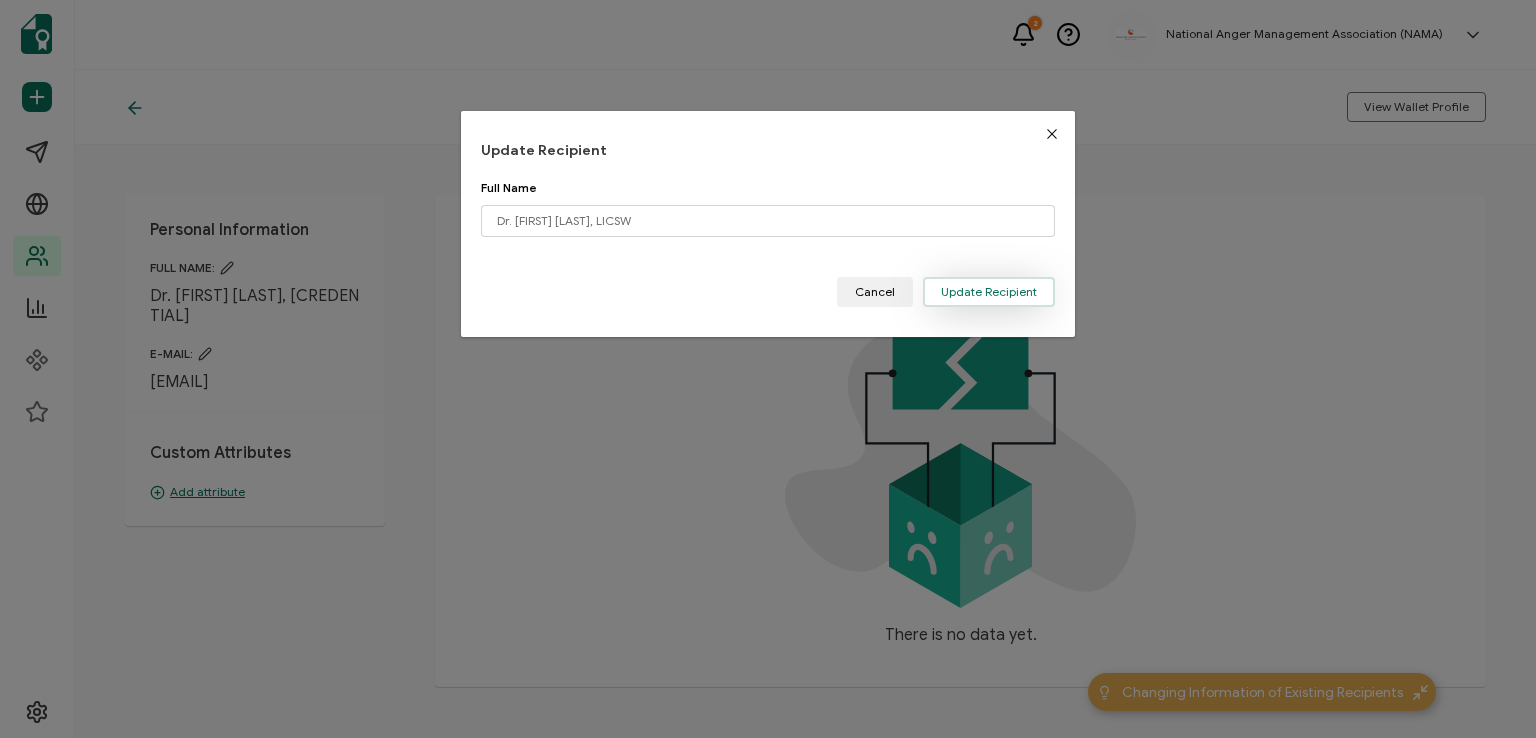 click on "Update Recipient" at bounding box center (989, 292) 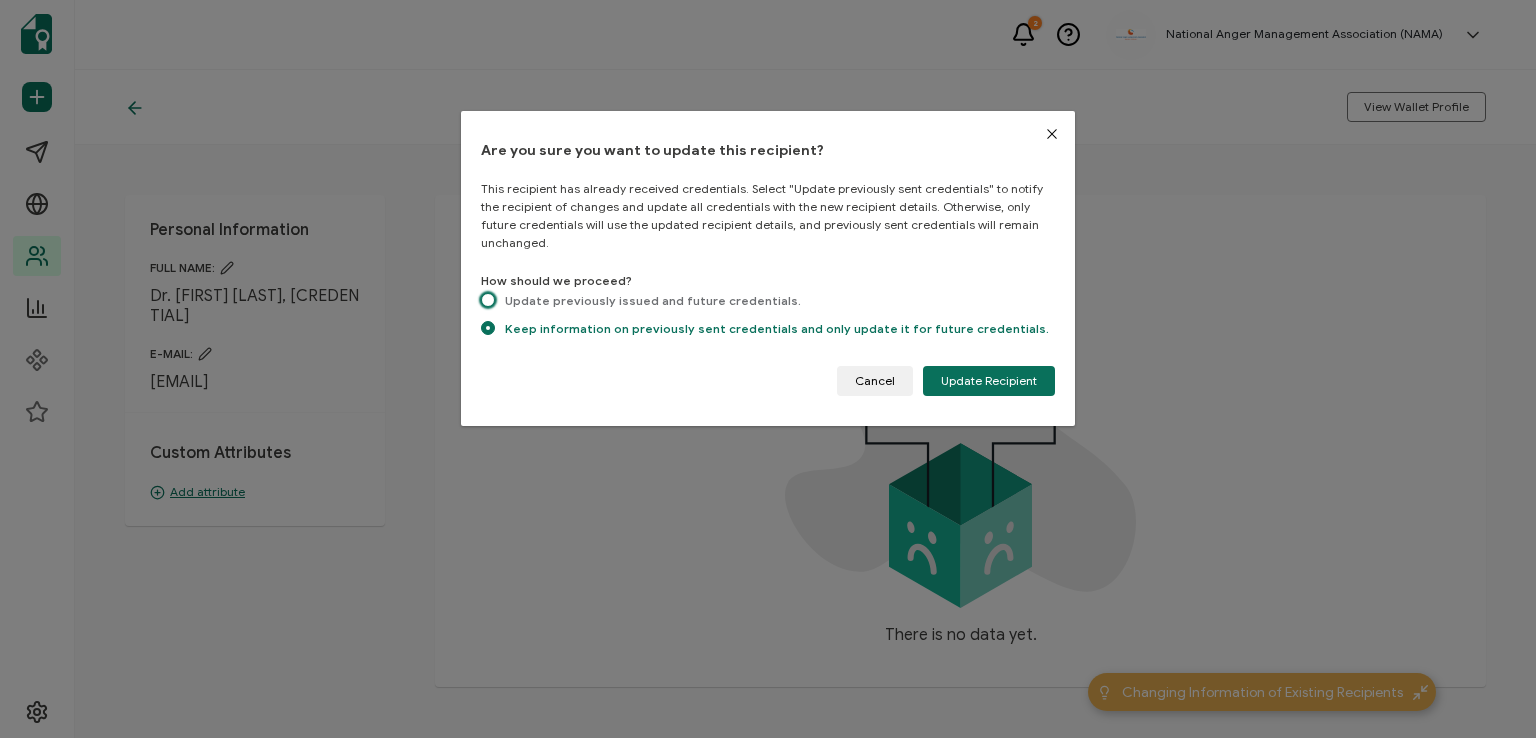 click at bounding box center (488, 300) 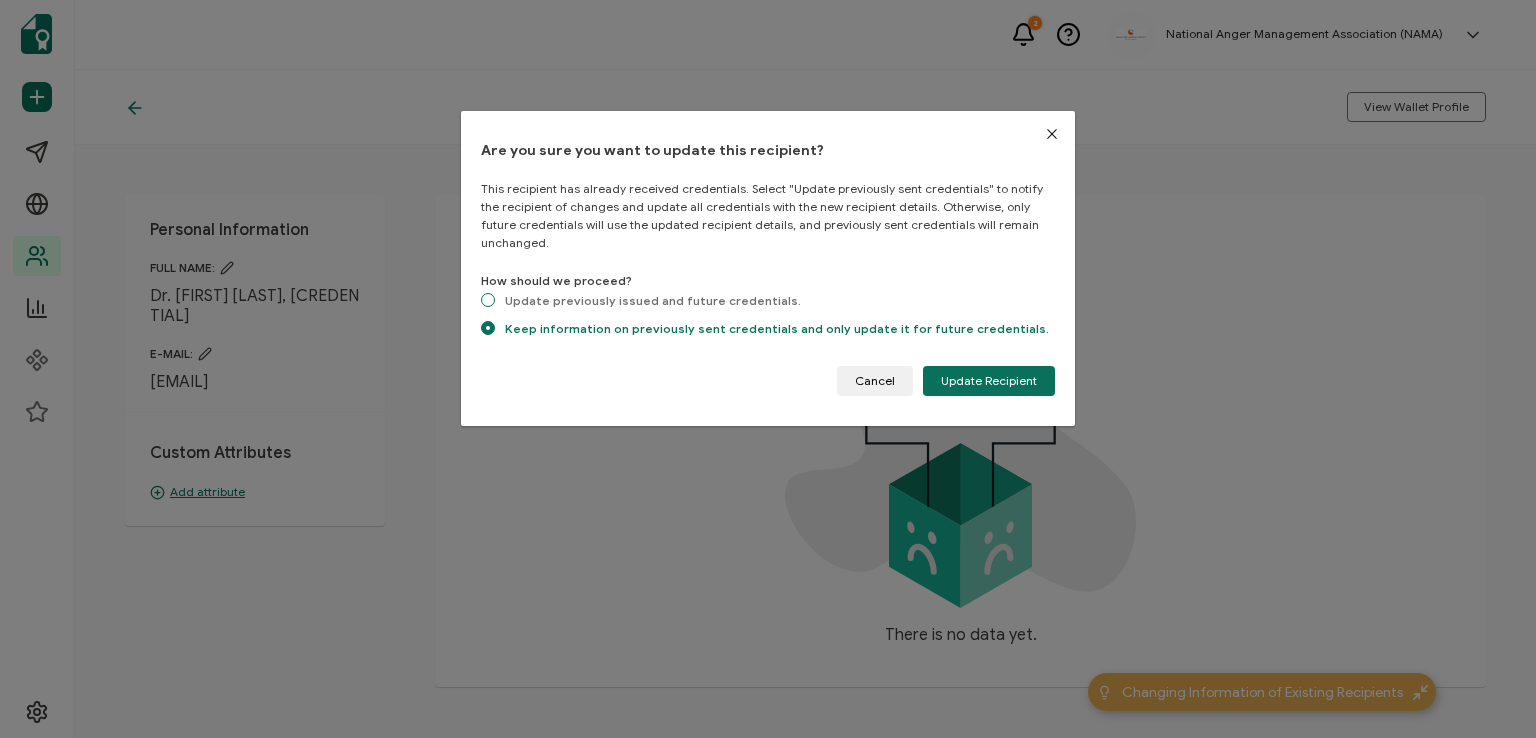 click on "Update previously issued and future credentials." at bounding box center [488, 301] 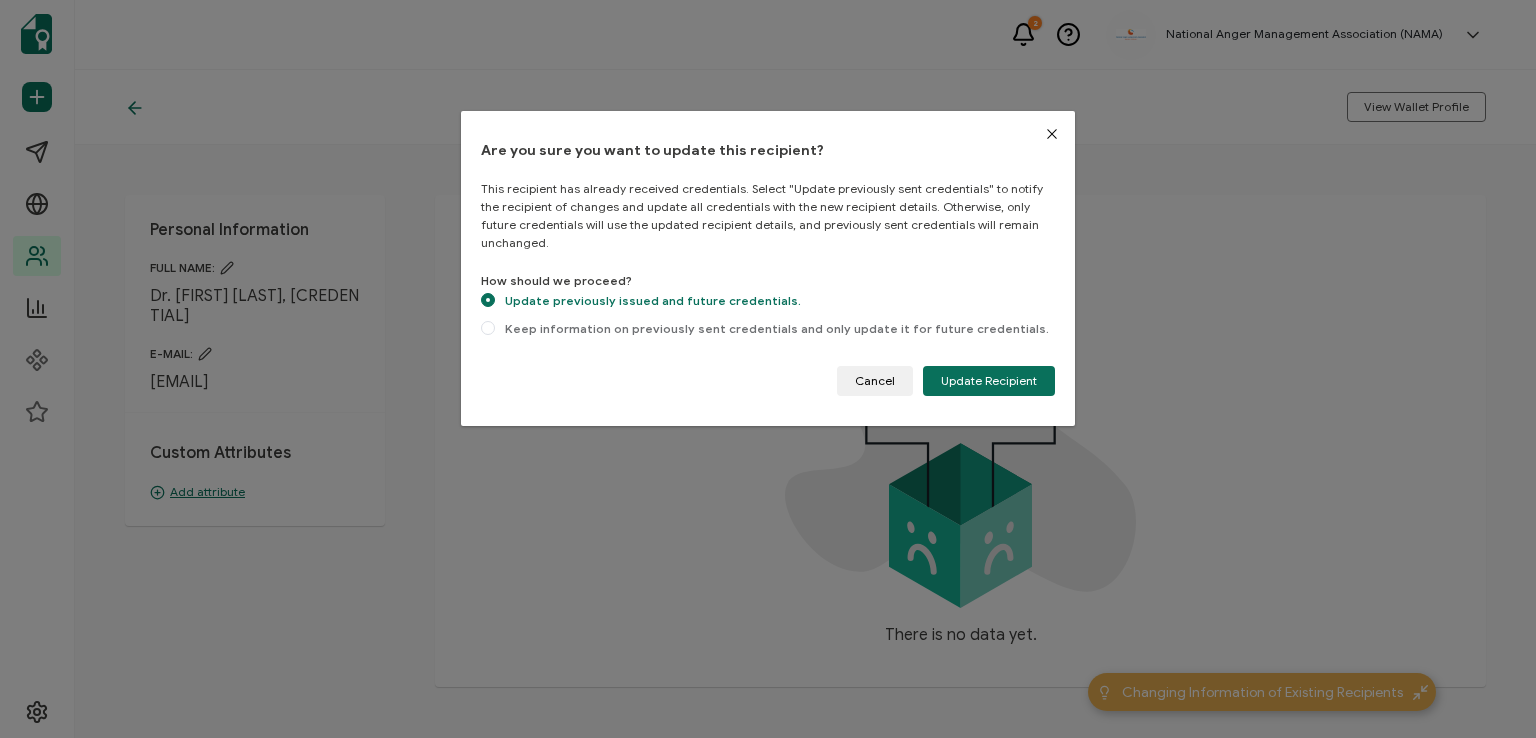 click on "Update Recipient" at bounding box center [989, 381] 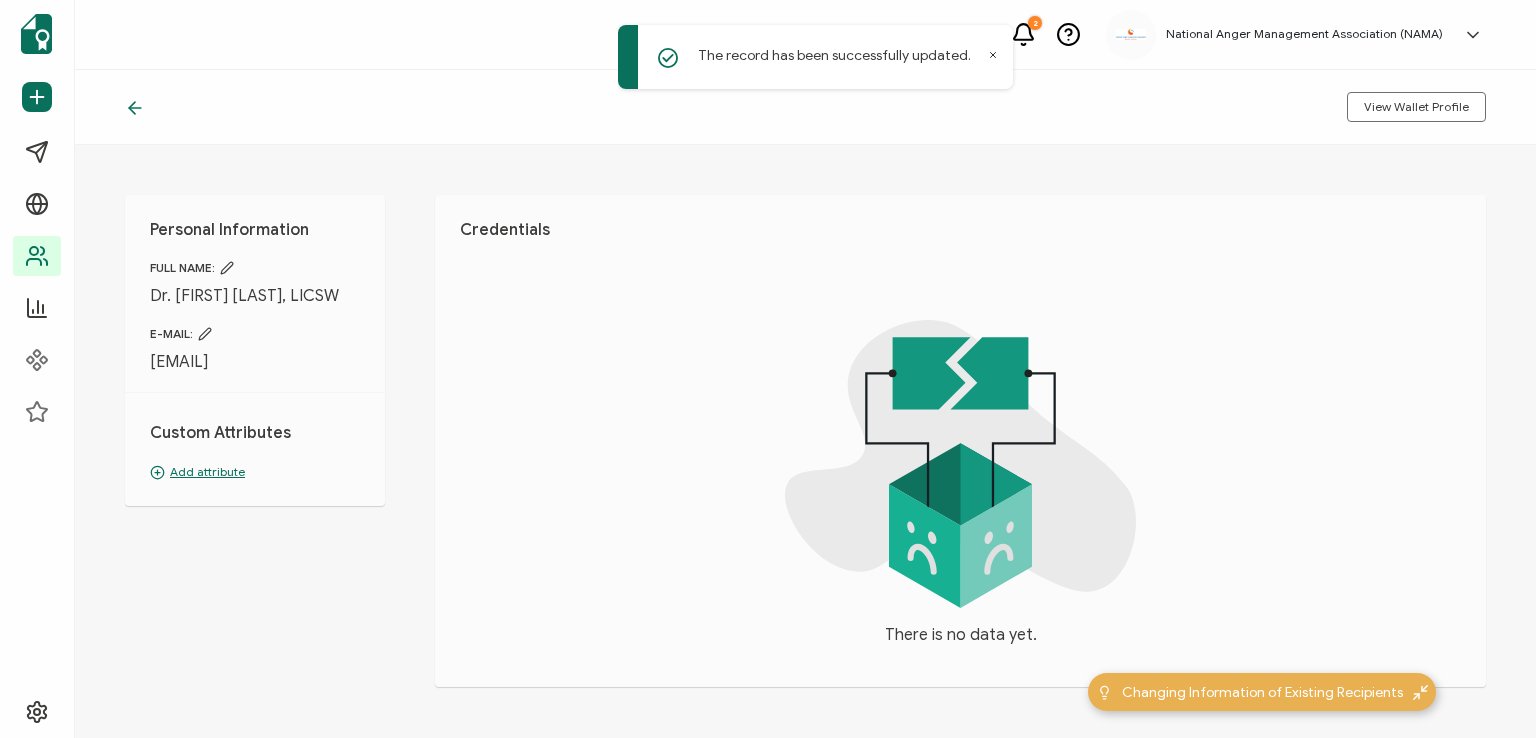 click on "There is no data yet." at bounding box center [960, 491] 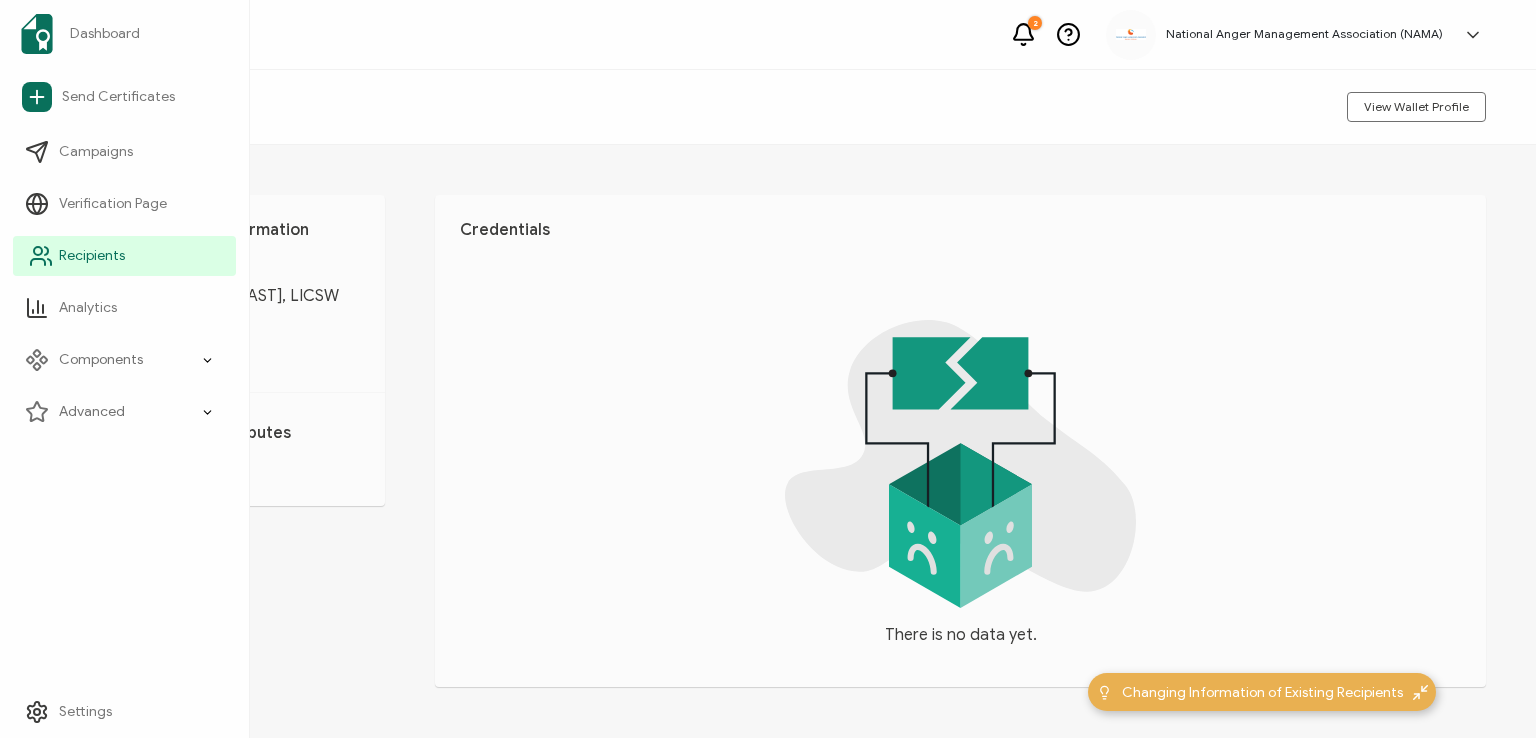click on "Recipients" at bounding box center [92, 256] 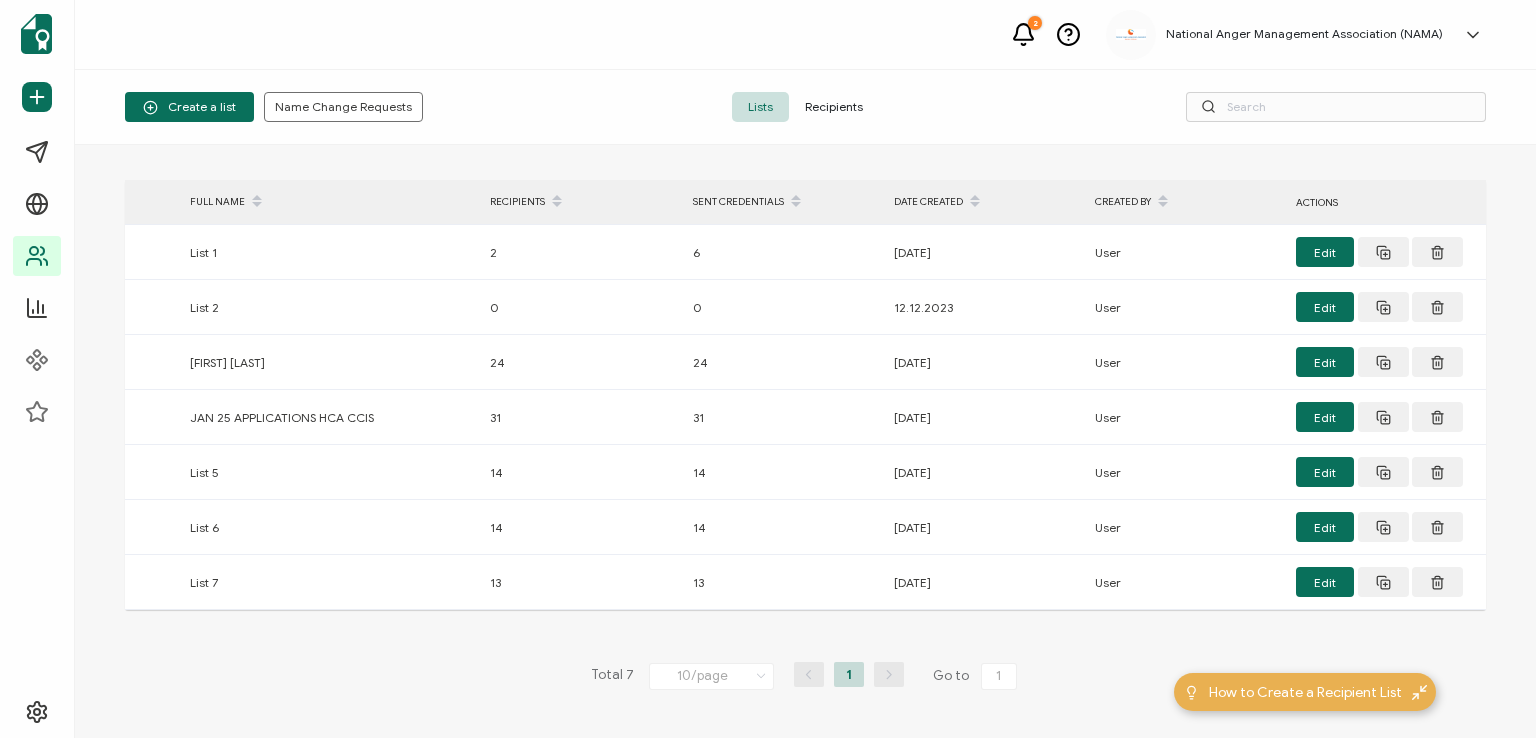 click on "Recipients" at bounding box center (834, 107) 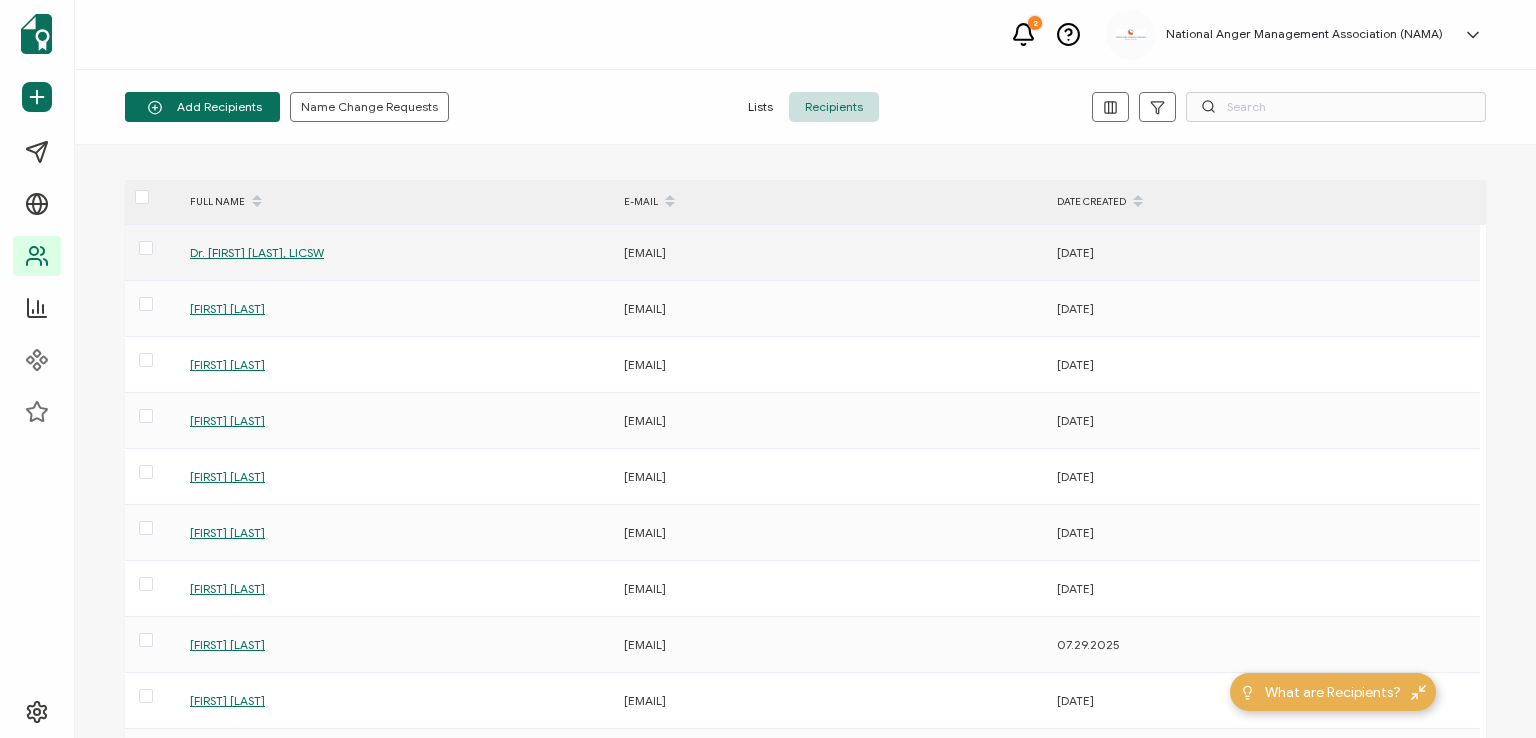 click on "Dr. [FIRST] [LAST], LICSW" at bounding box center [257, 252] 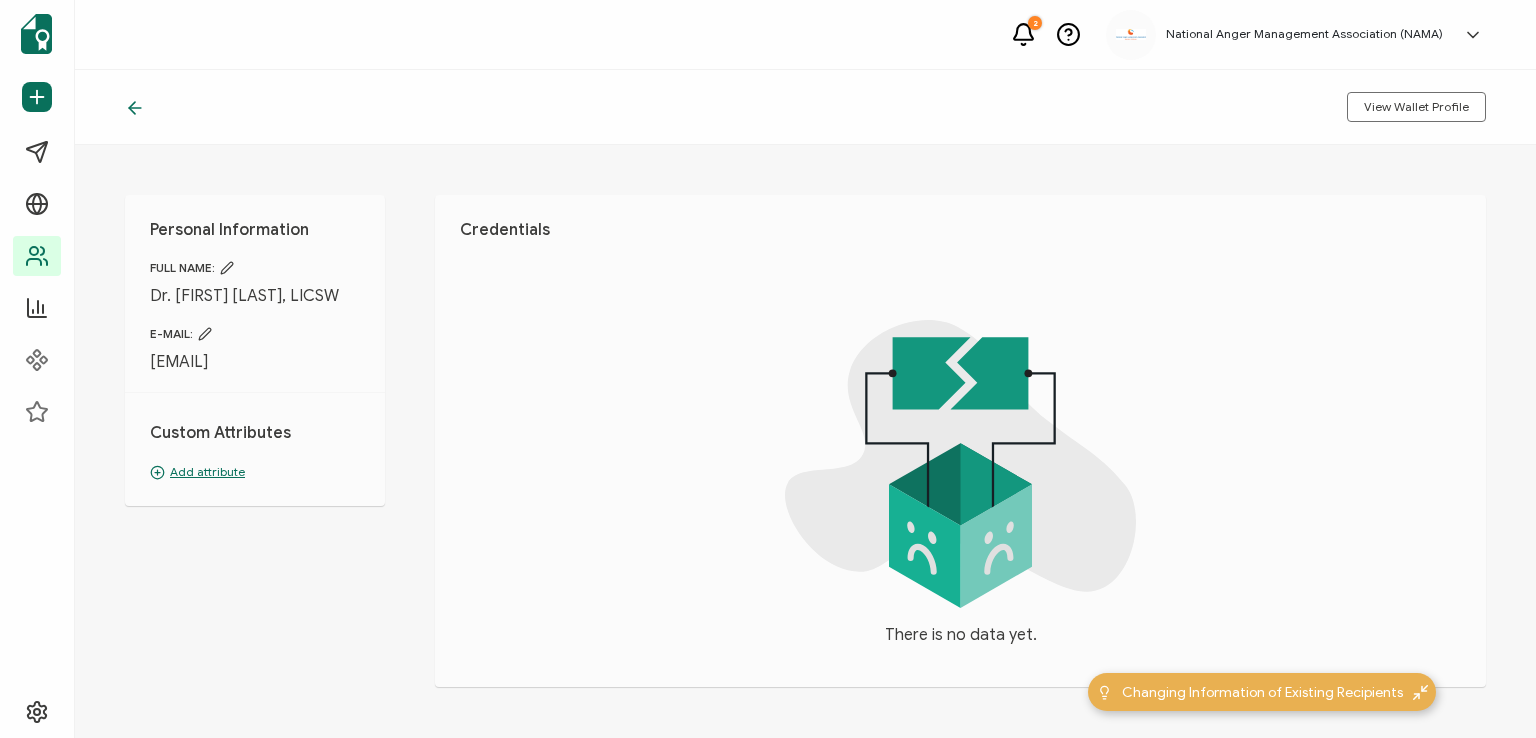 click 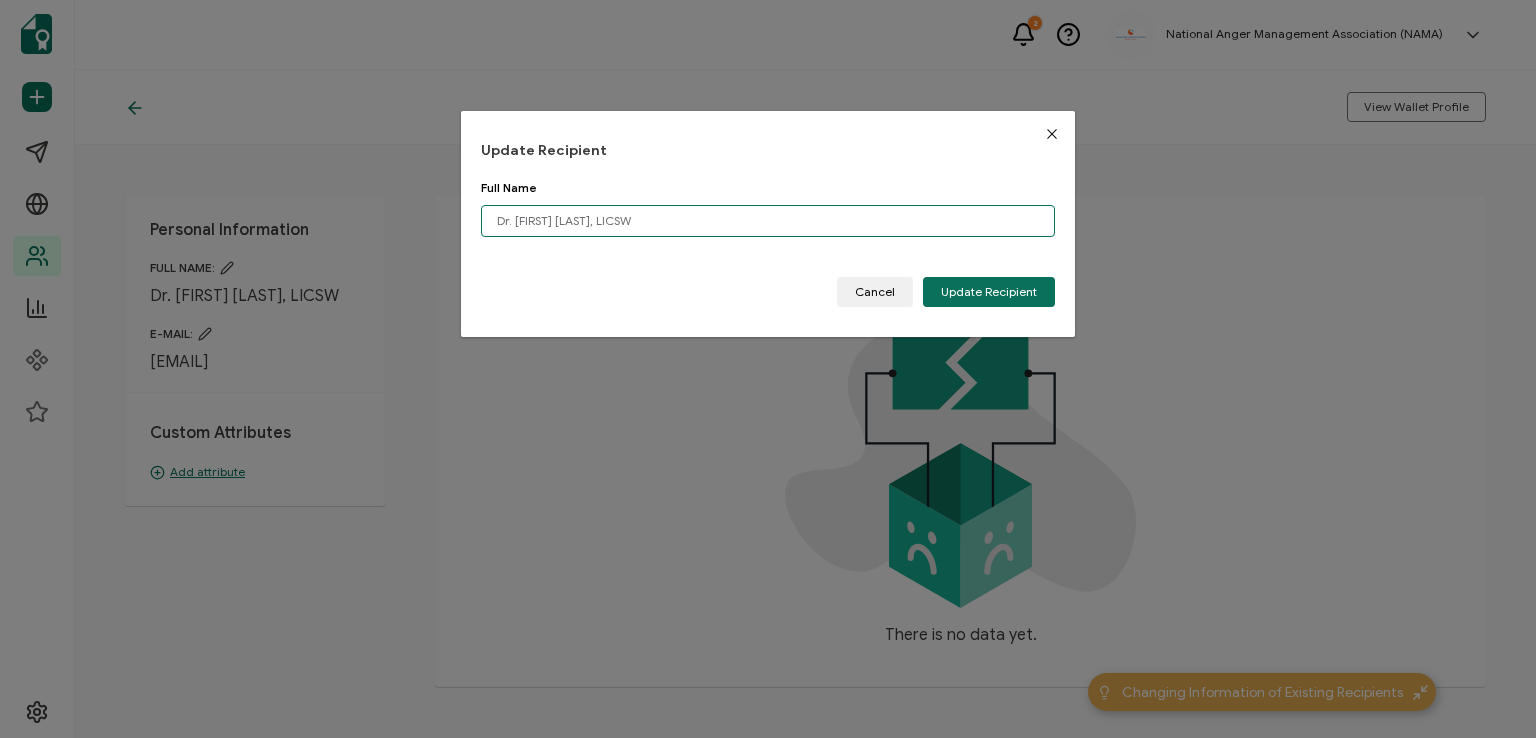 click on "Dr. [FIRST] [LAST], LICSW" at bounding box center [768, 221] 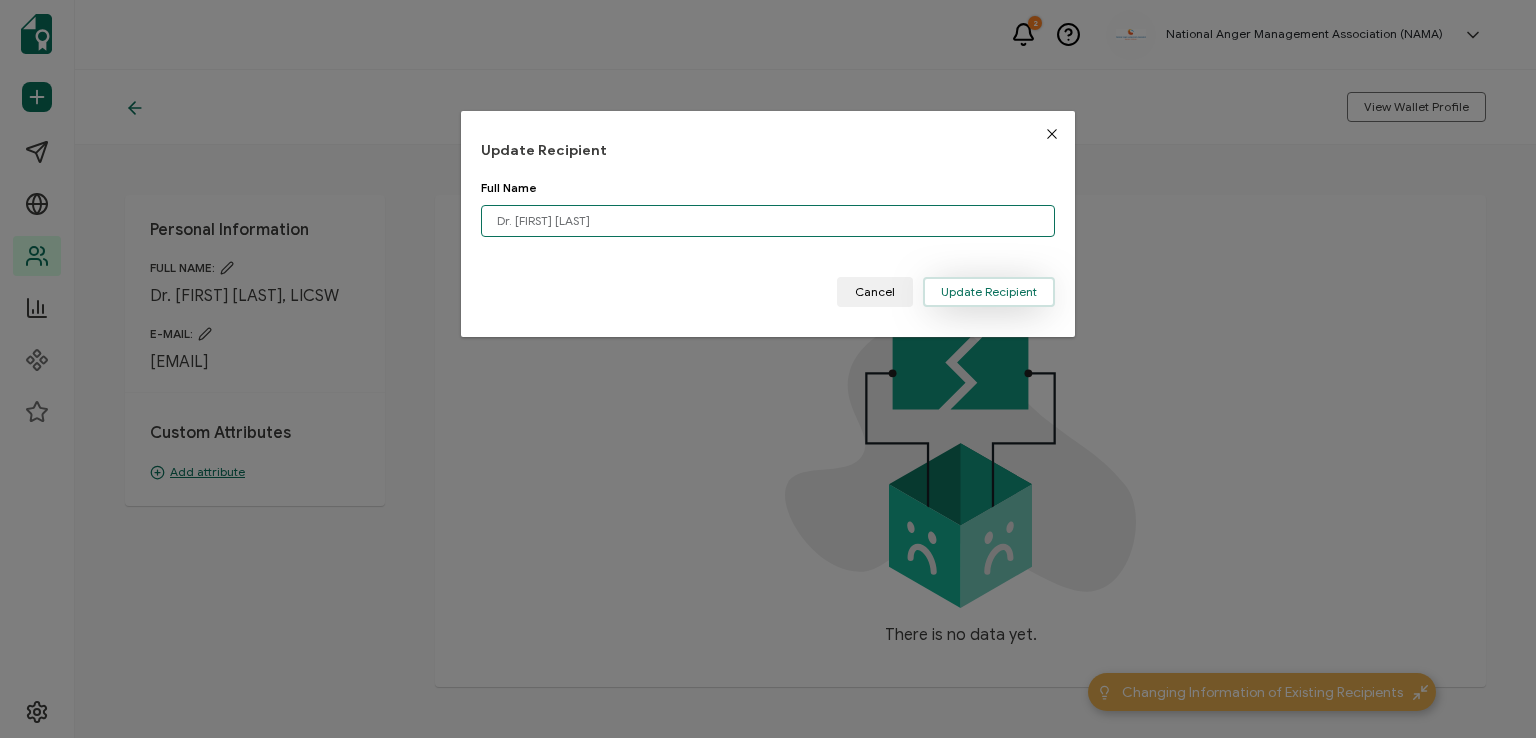 type on "Dr. [FIRST] [LAST]" 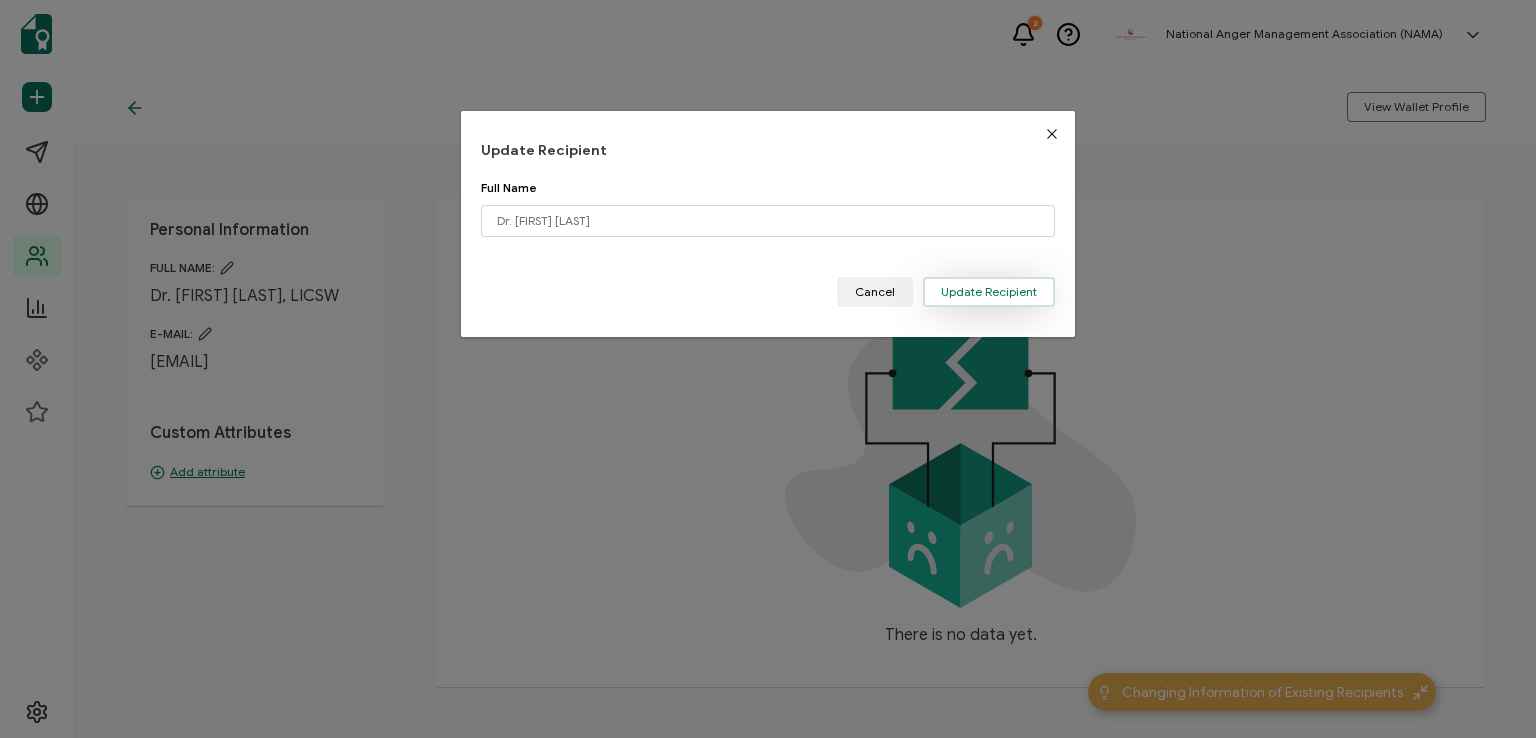 click on "Update Recipient" at bounding box center [989, 292] 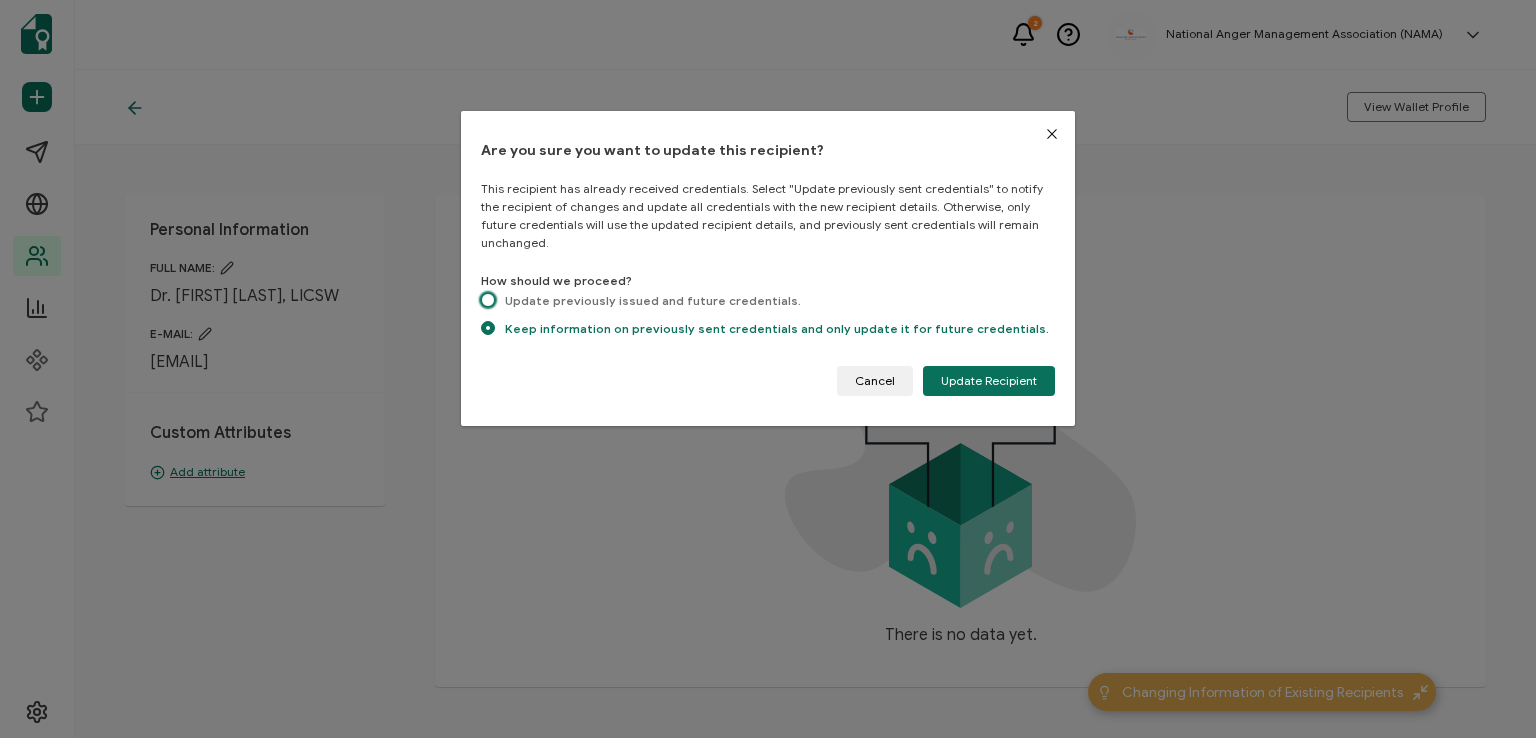 click at bounding box center [488, 300] 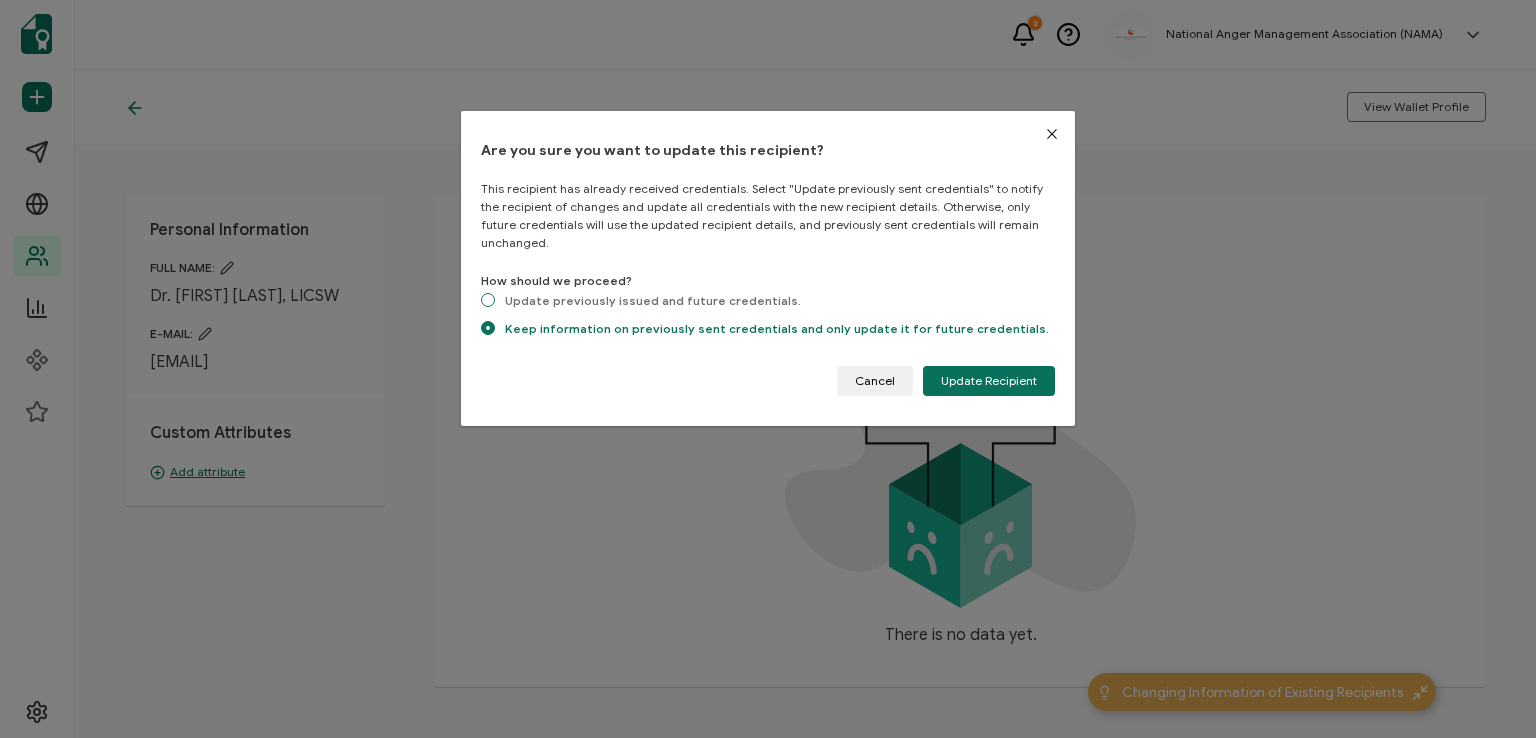 click on "Update previously issued and future credentials." at bounding box center [488, 301] 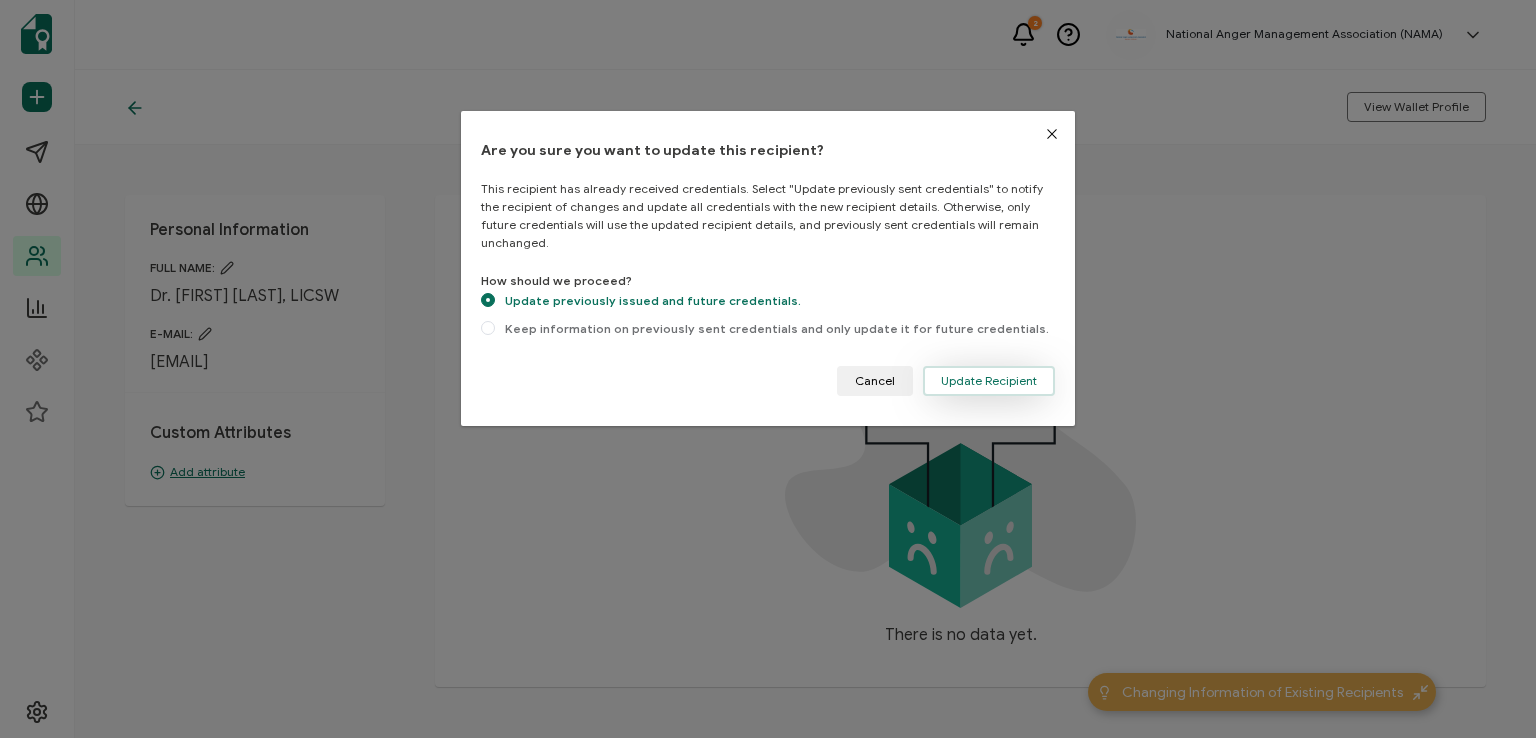 click on "Update Recipient" at bounding box center (989, 381) 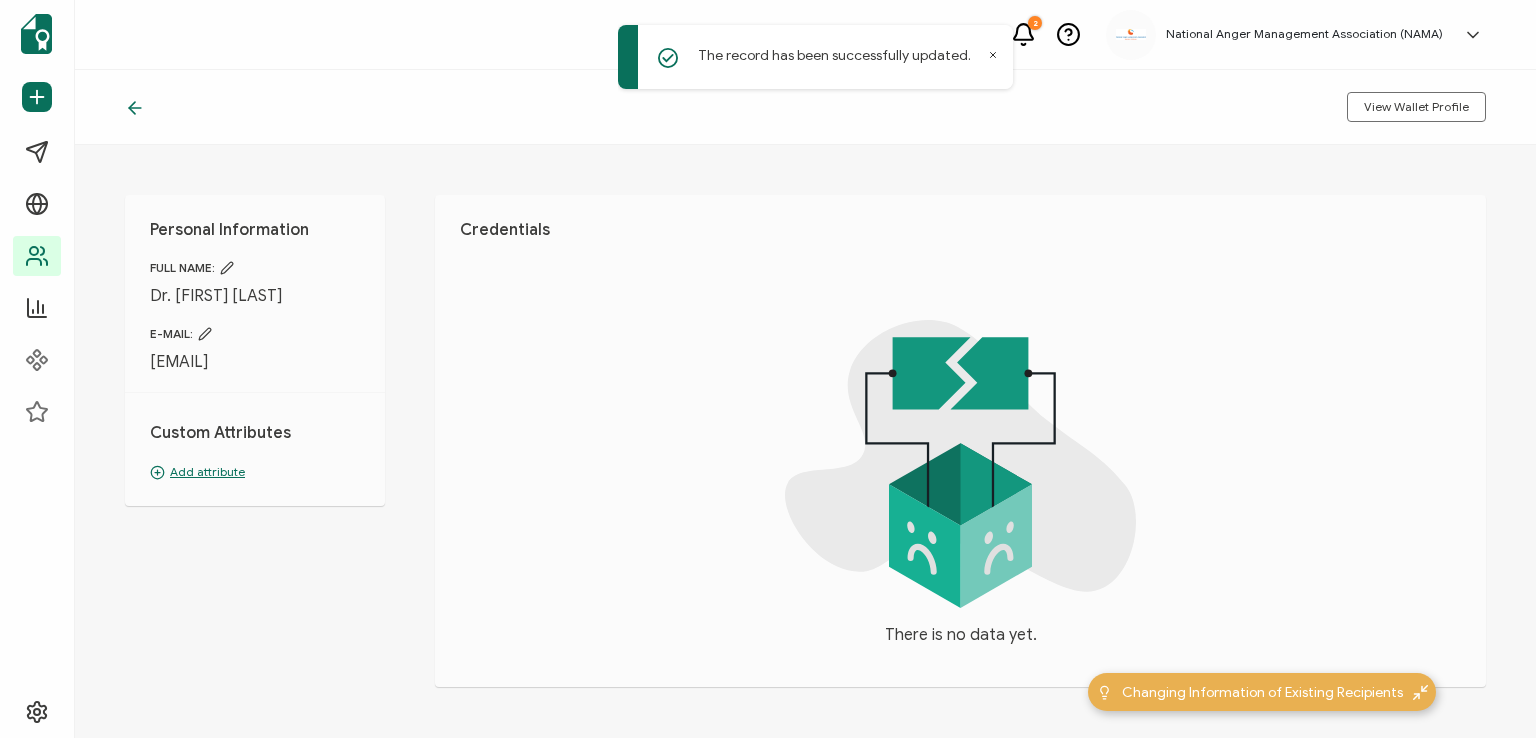 click 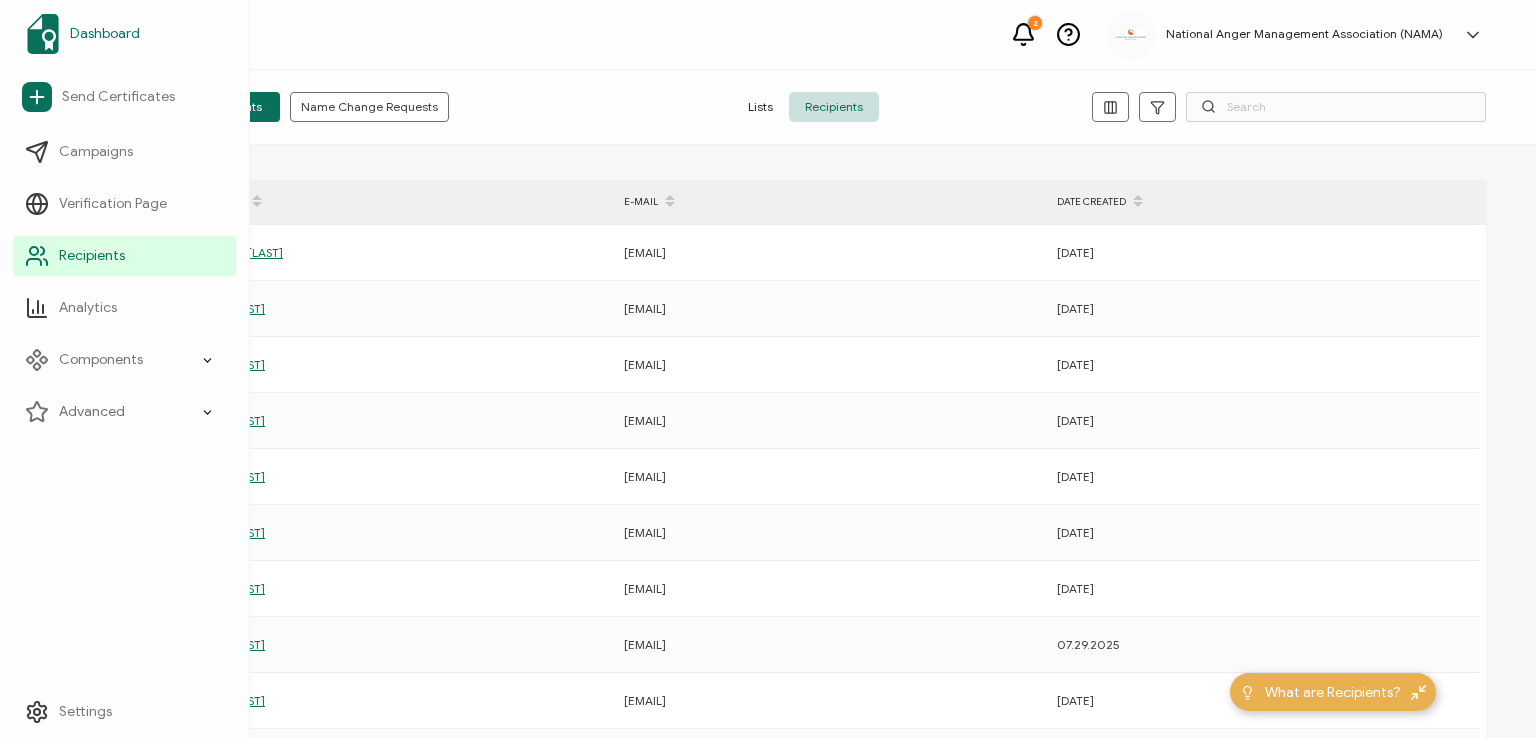 click on "Dashboard" at bounding box center [105, 34] 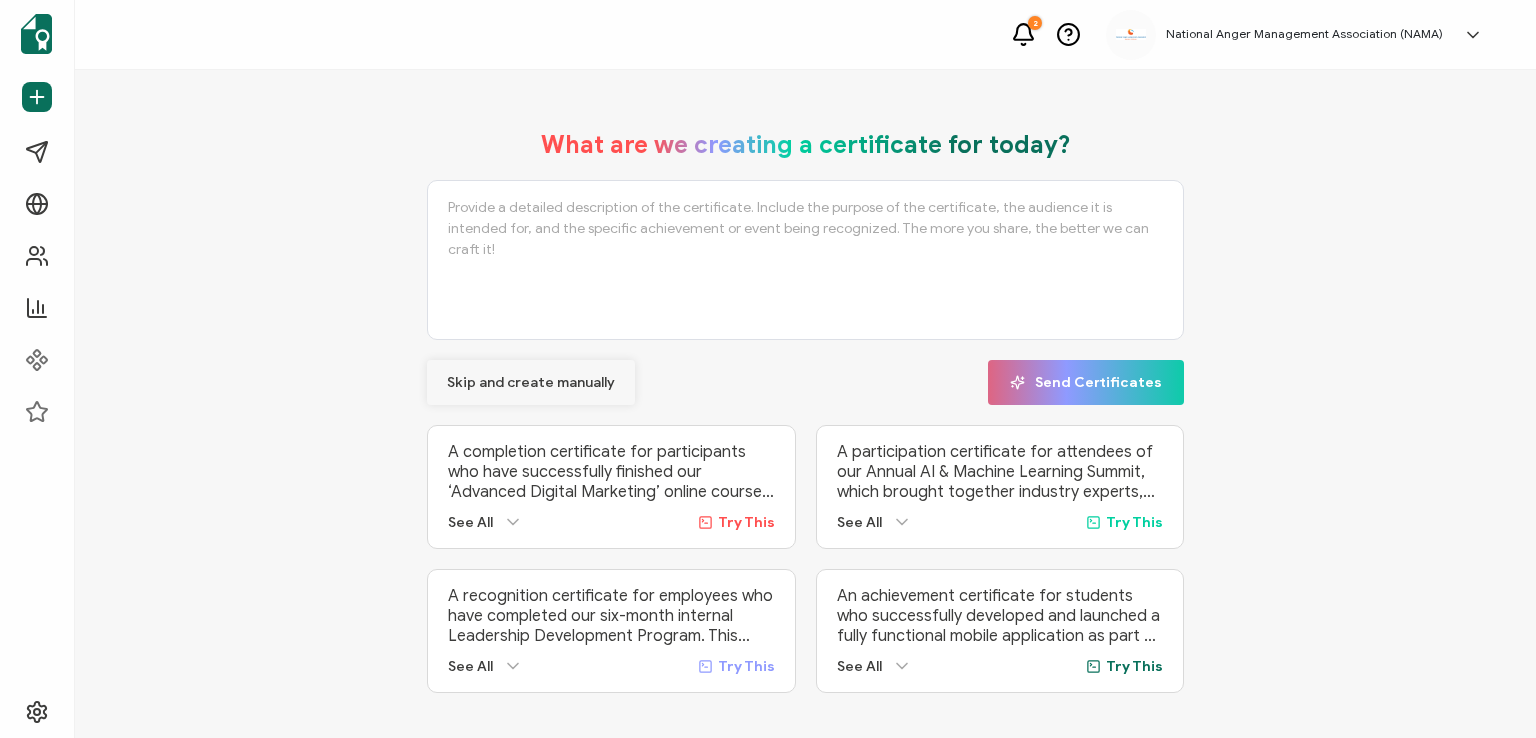 click on "Skip and create manually" at bounding box center [531, 383] 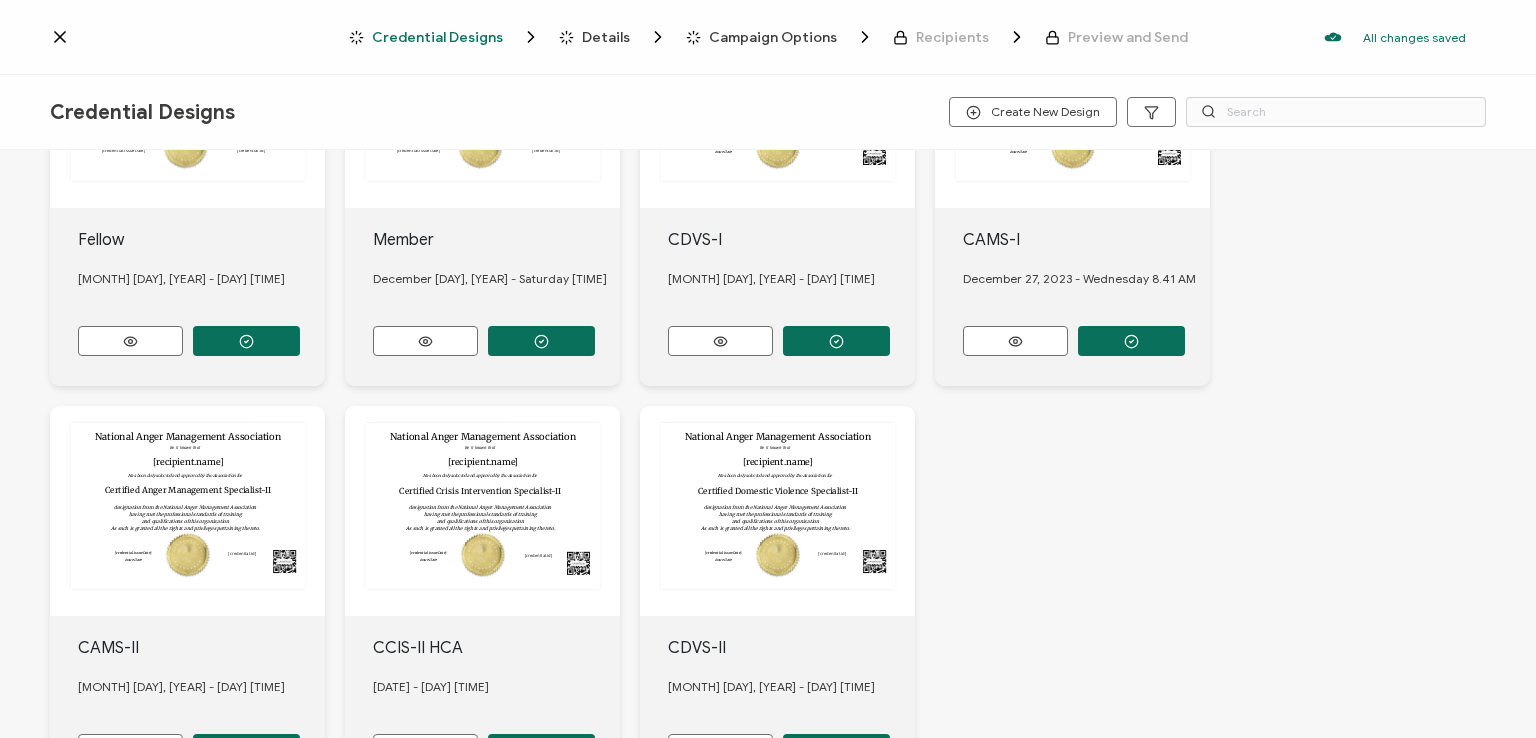 scroll, scrollTop: 700, scrollLeft: 0, axis: vertical 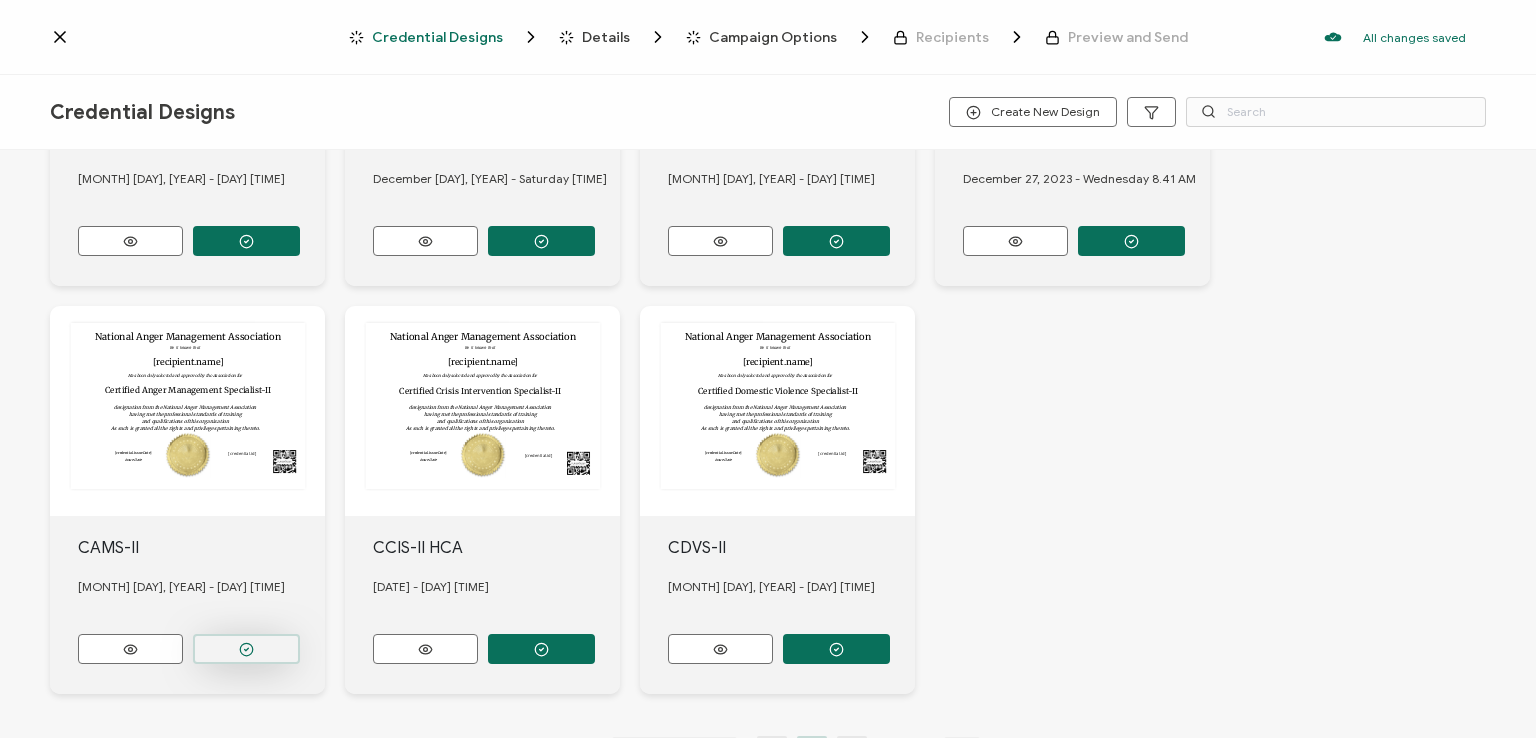 click 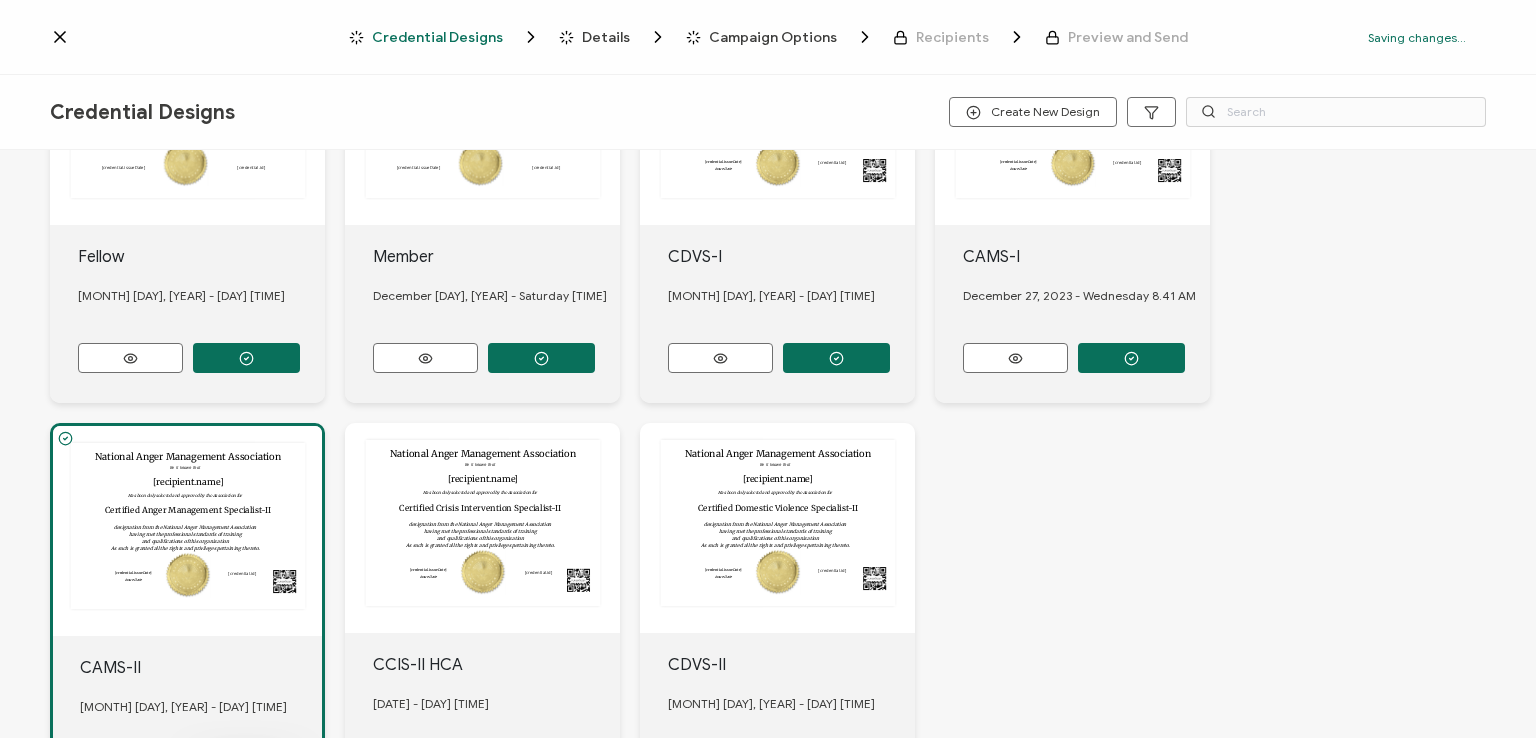 scroll, scrollTop: 816, scrollLeft: 0, axis: vertical 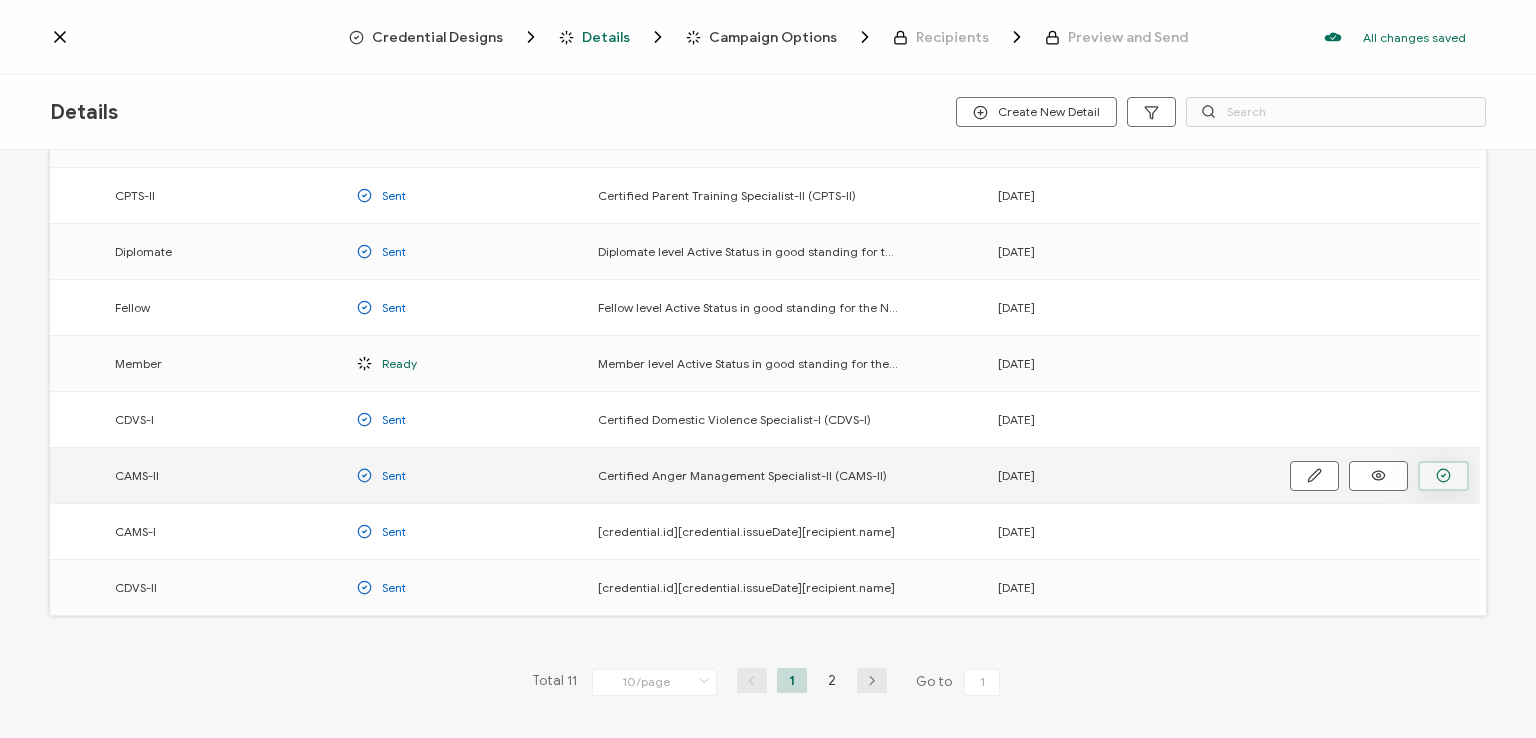 click 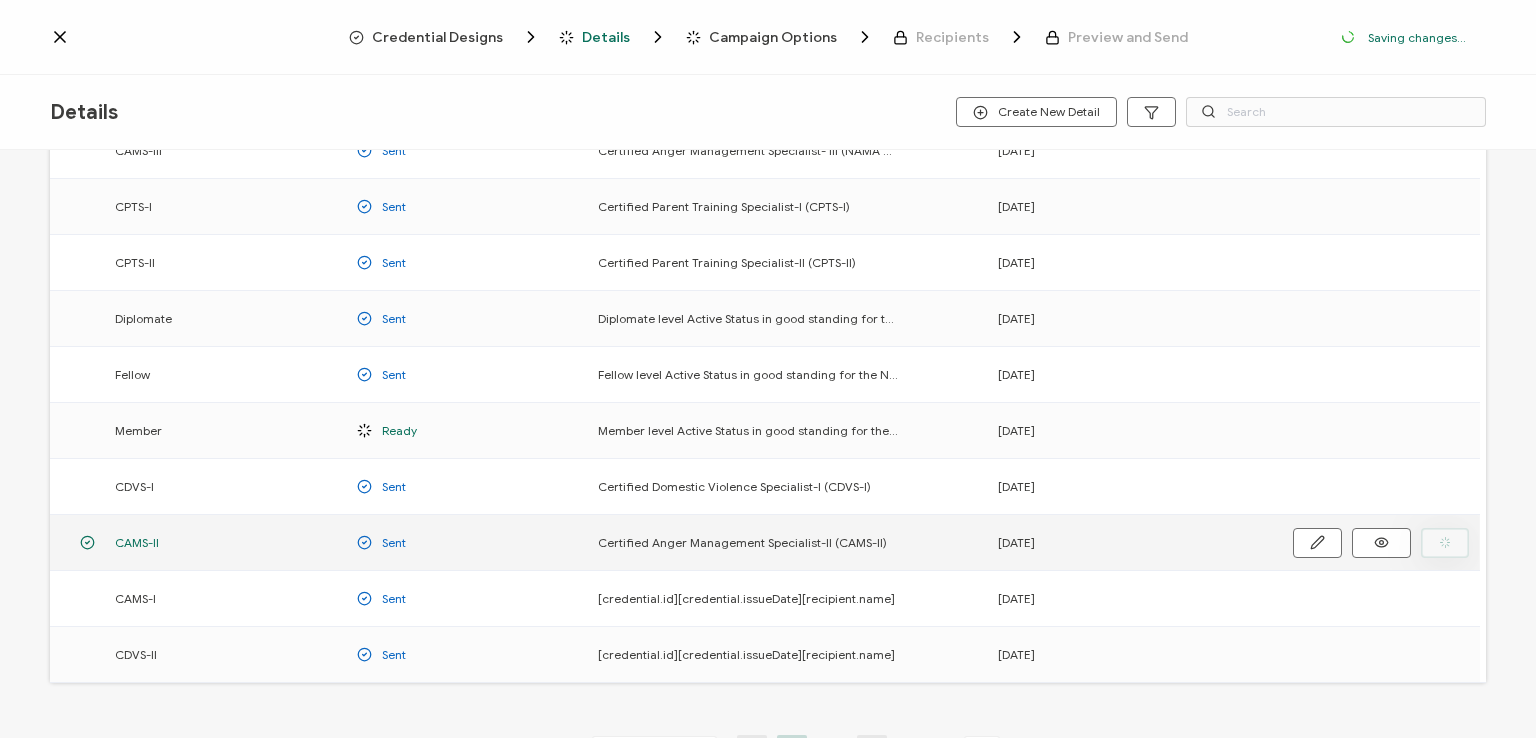scroll, scrollTop: 266, scrollLeft: 0, axis: vertical 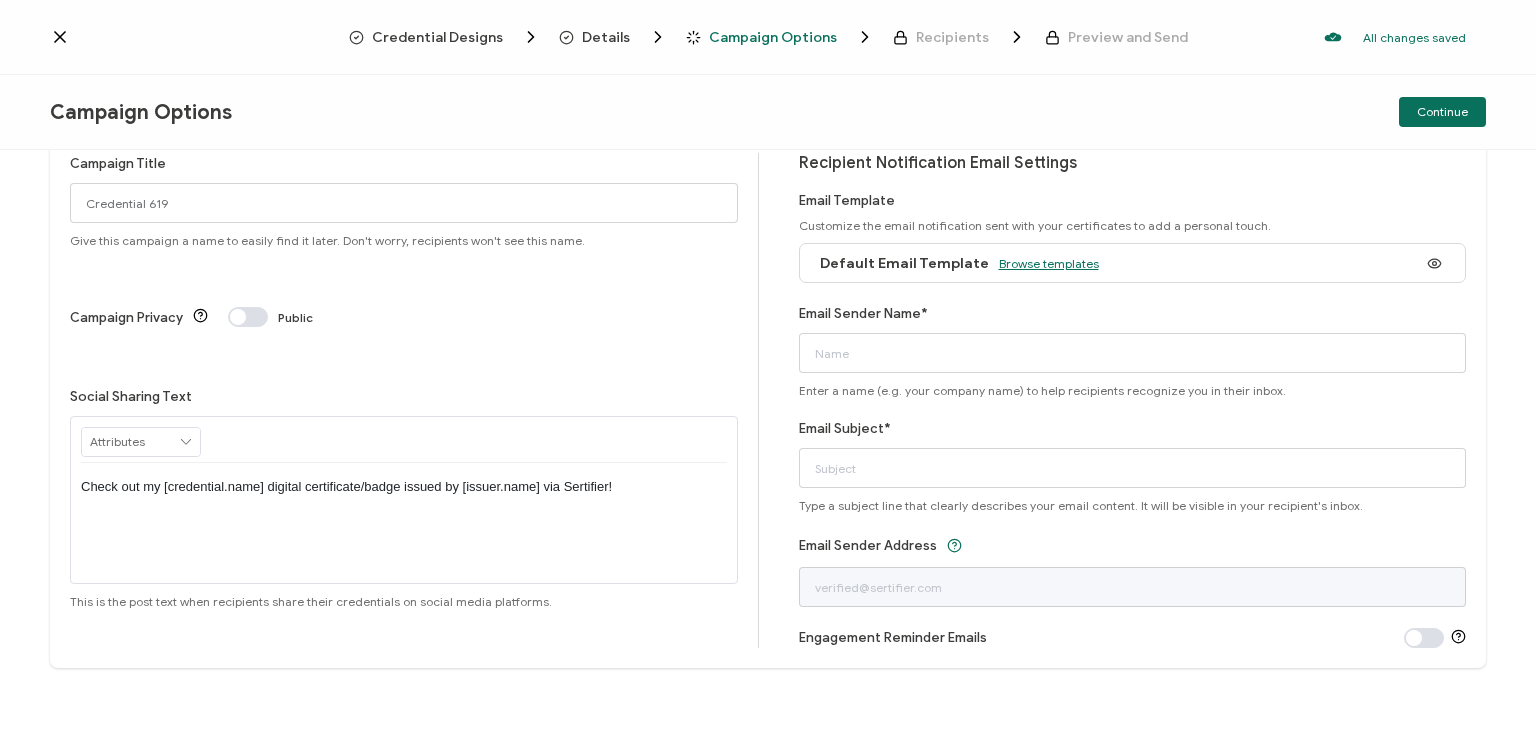 click on "Browse templates" at bounding box center [1049, 263] 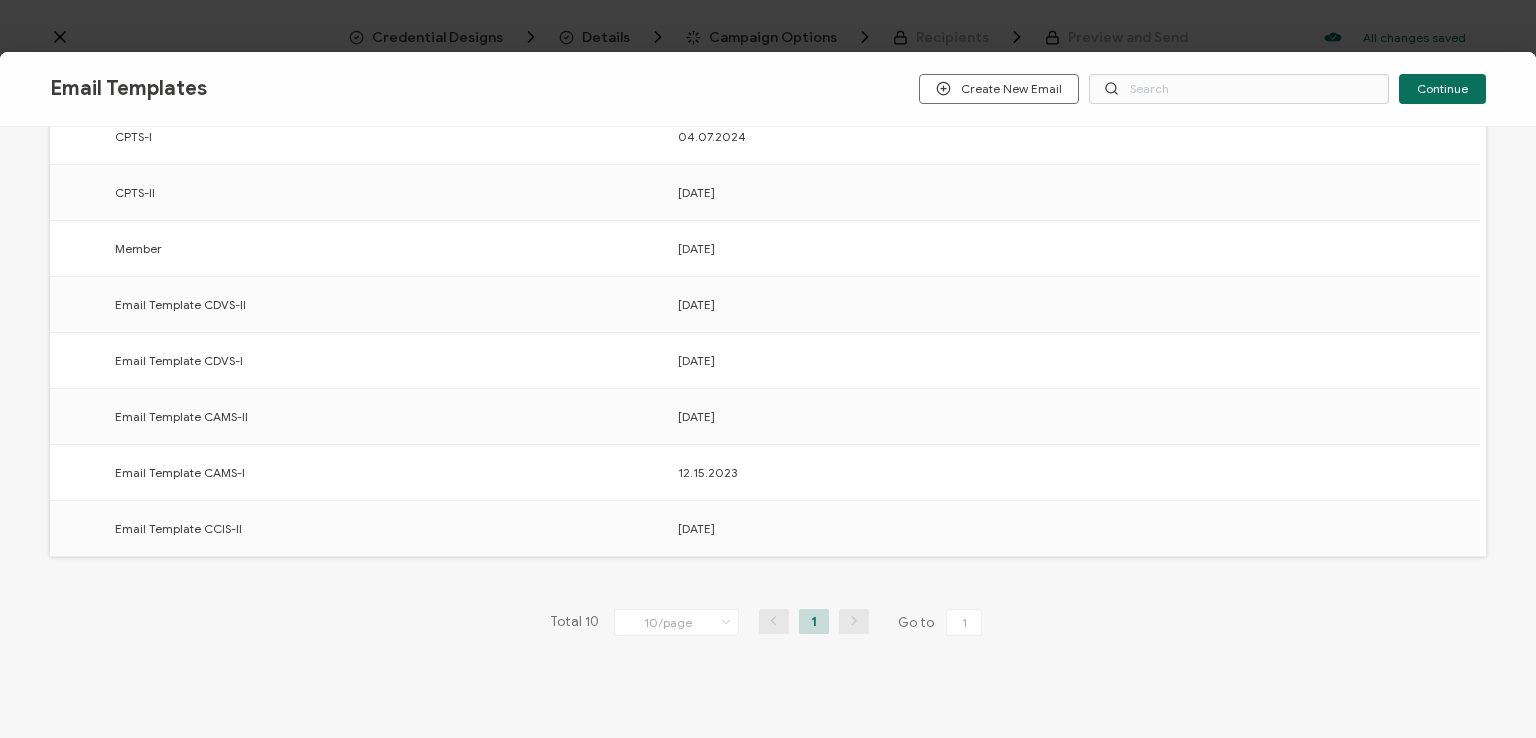 scroll, scrollTop: 311, scrollLeft: 0, axis: vertical 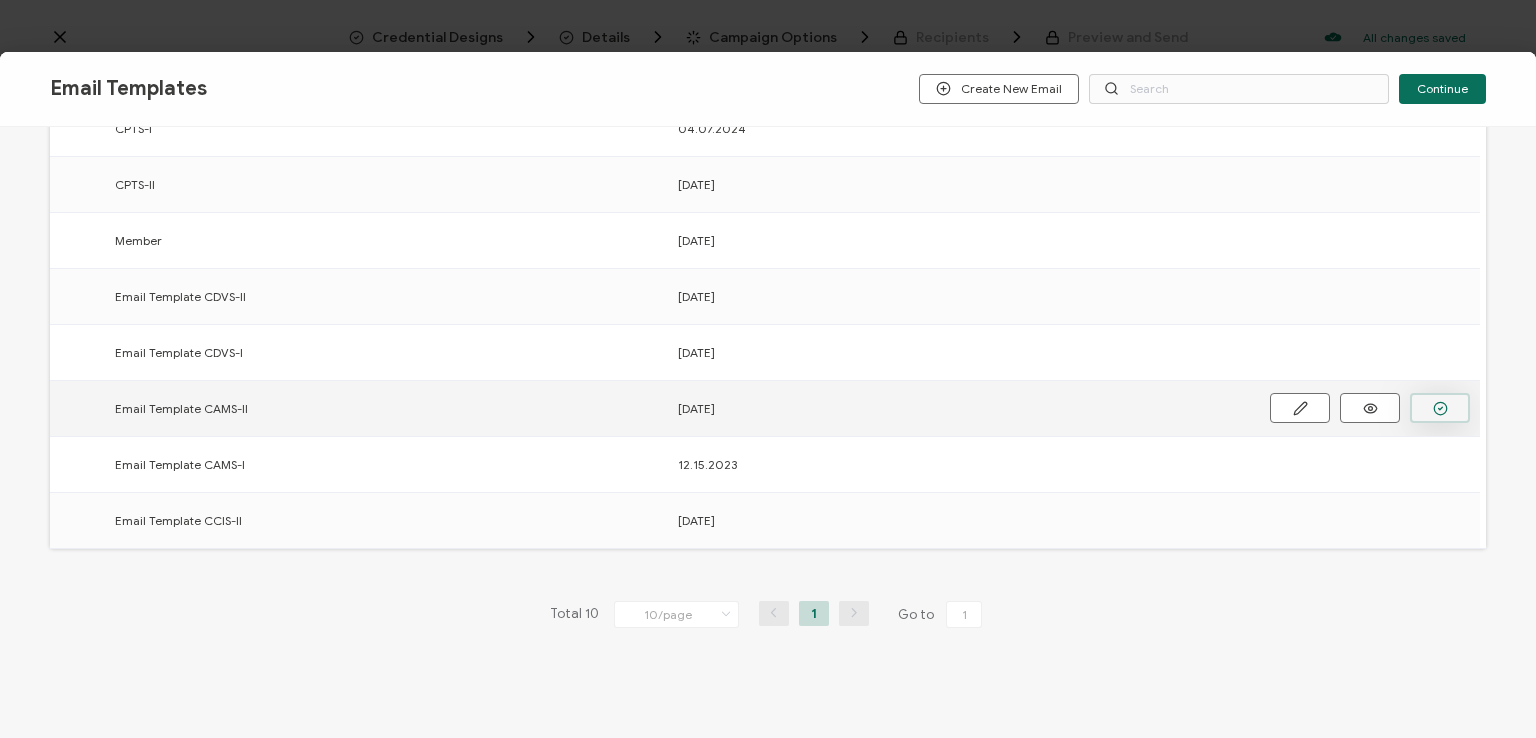 click at bounding box center (0, 0) 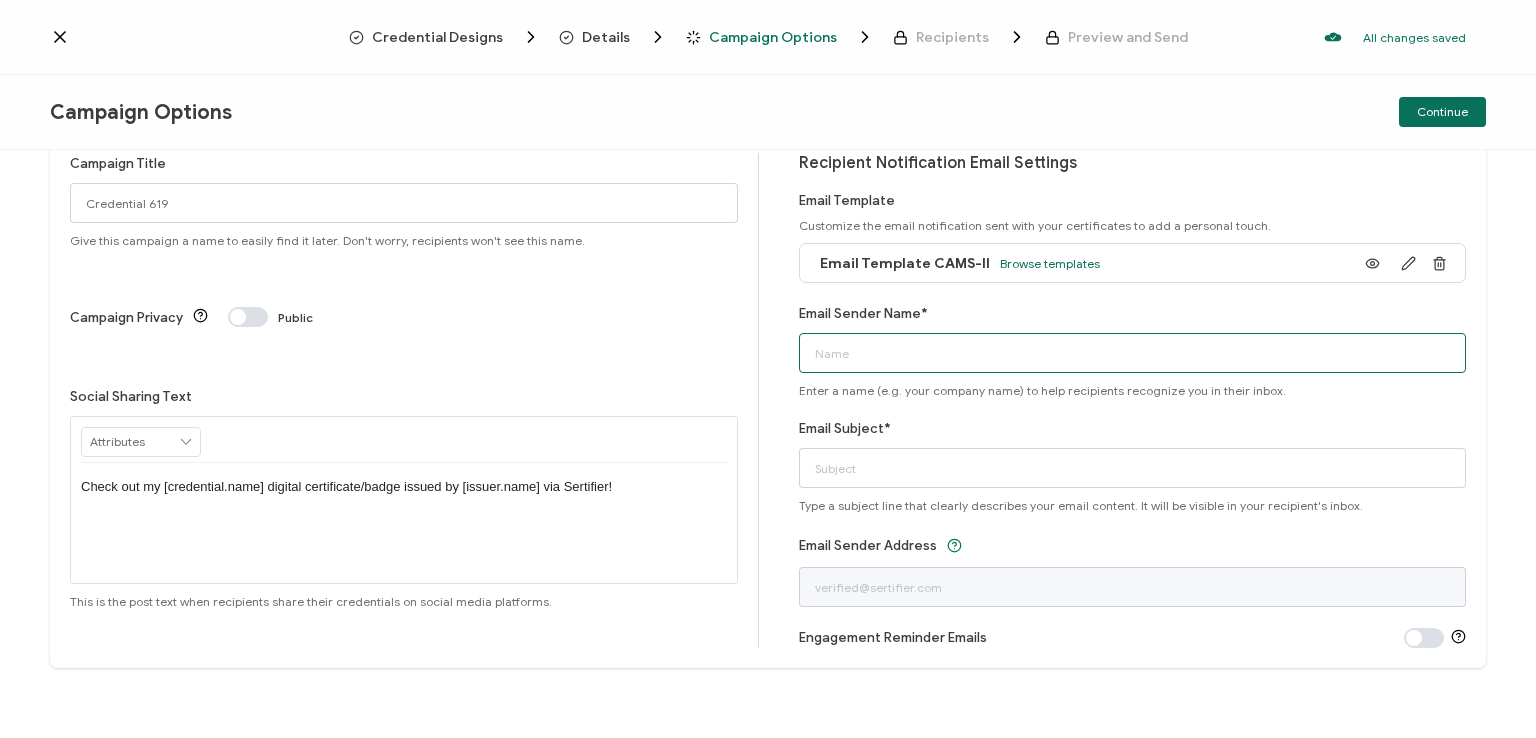 click on "Email Sender Name*" at bounding box center (1133, 353) 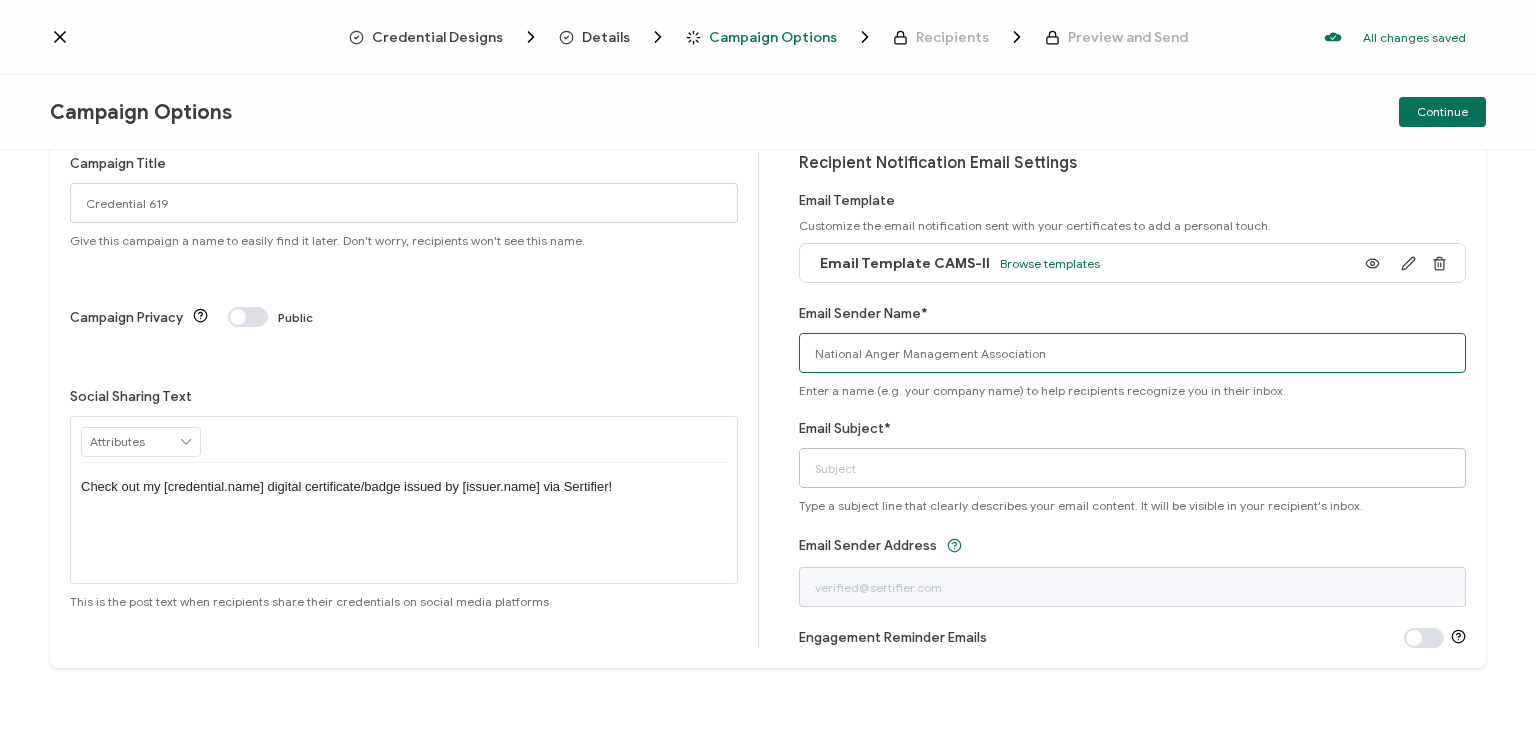 type on "National Anger Management Association" 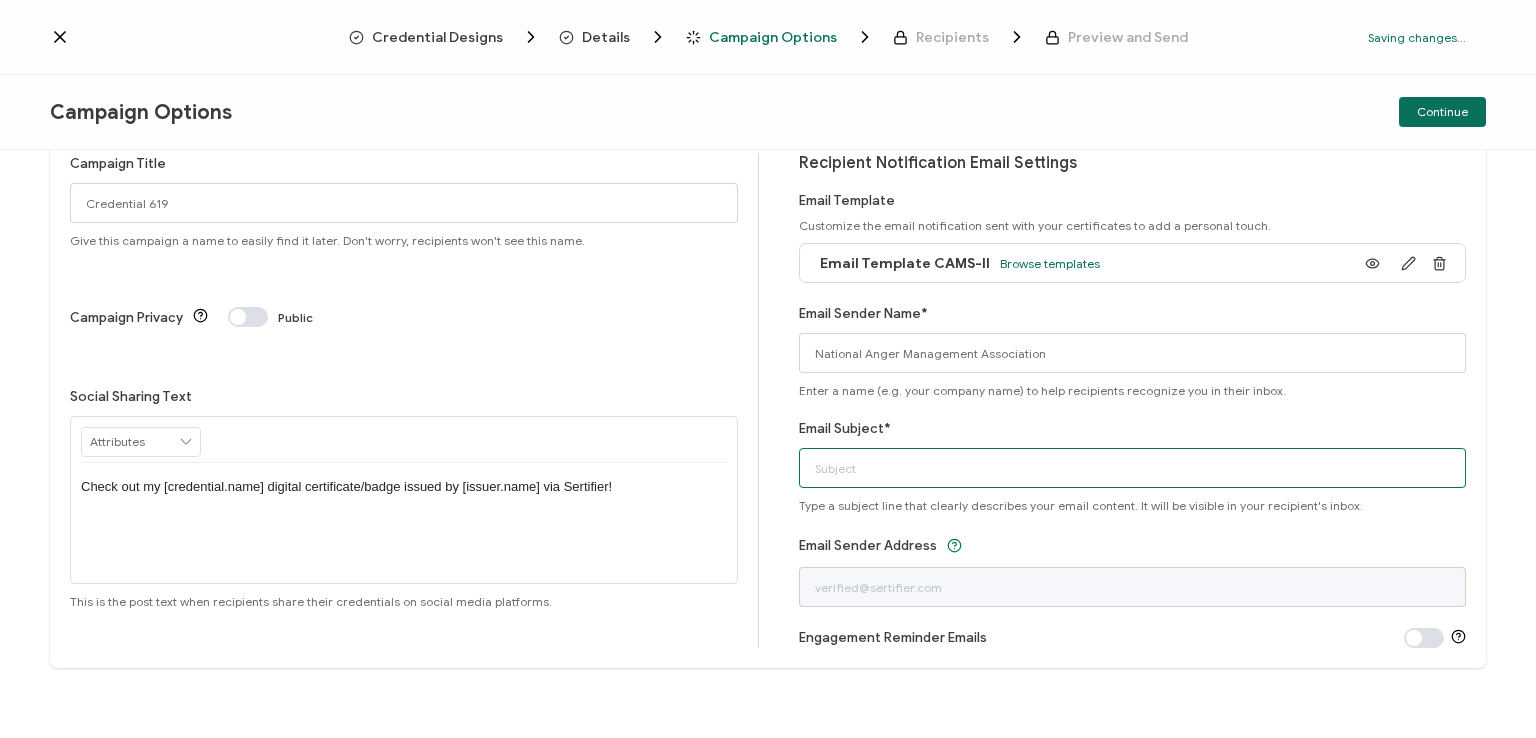 click on "Email Subject*" at bounding box center (1133, 468) 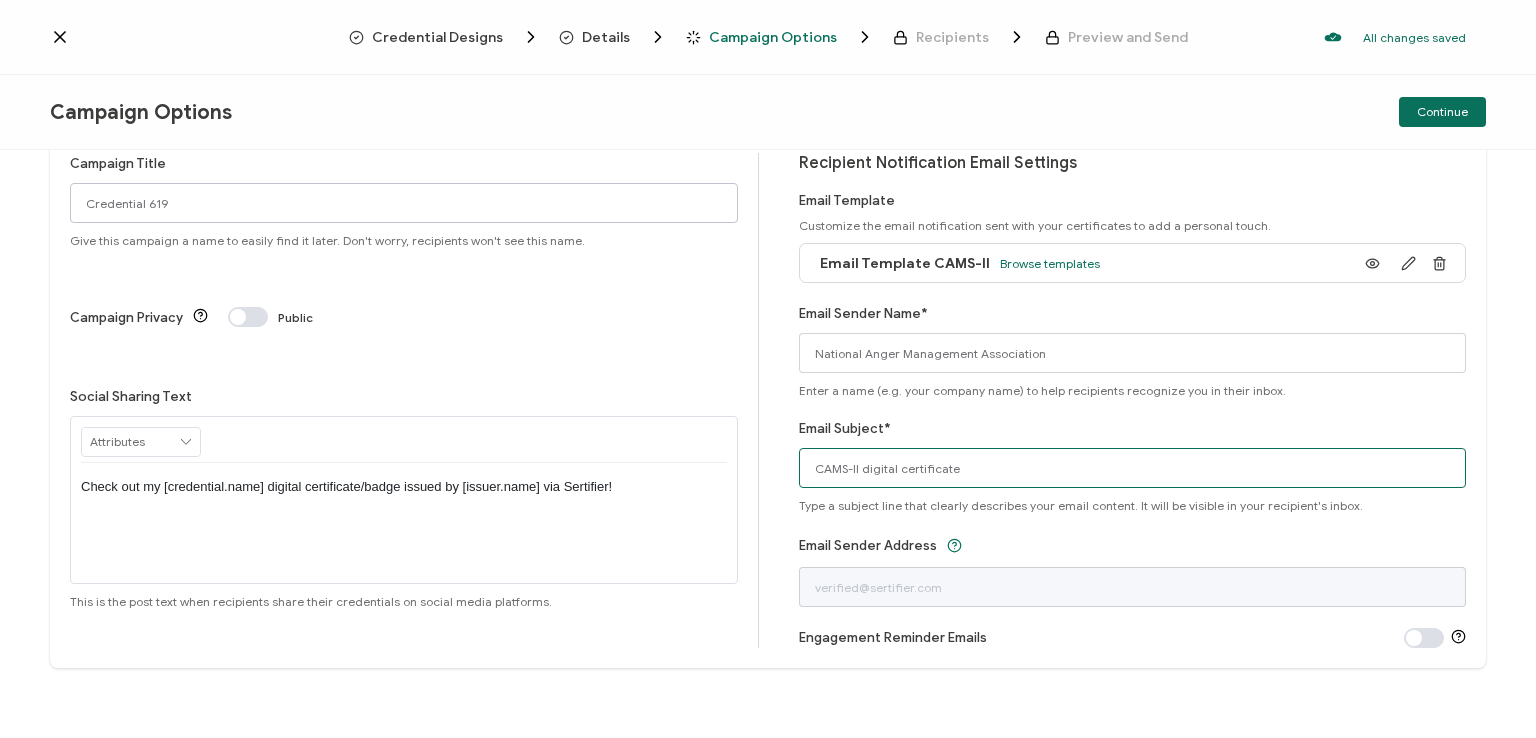 type on "CAMS-II digital certificate" 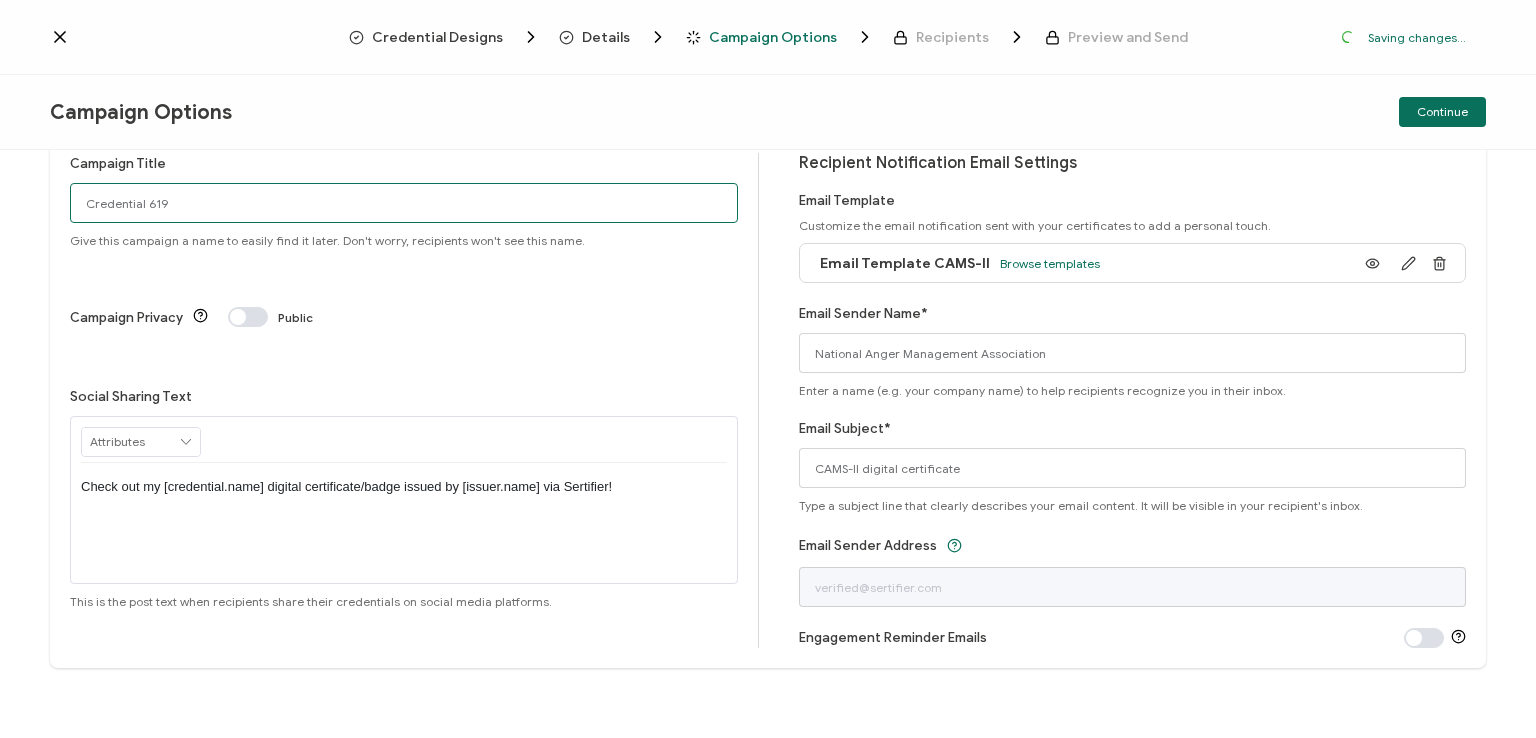 drag, startPoint x: 165, startPoint y: 199, endPoint x: 62, endPoint y: 193, distance: 103.17461 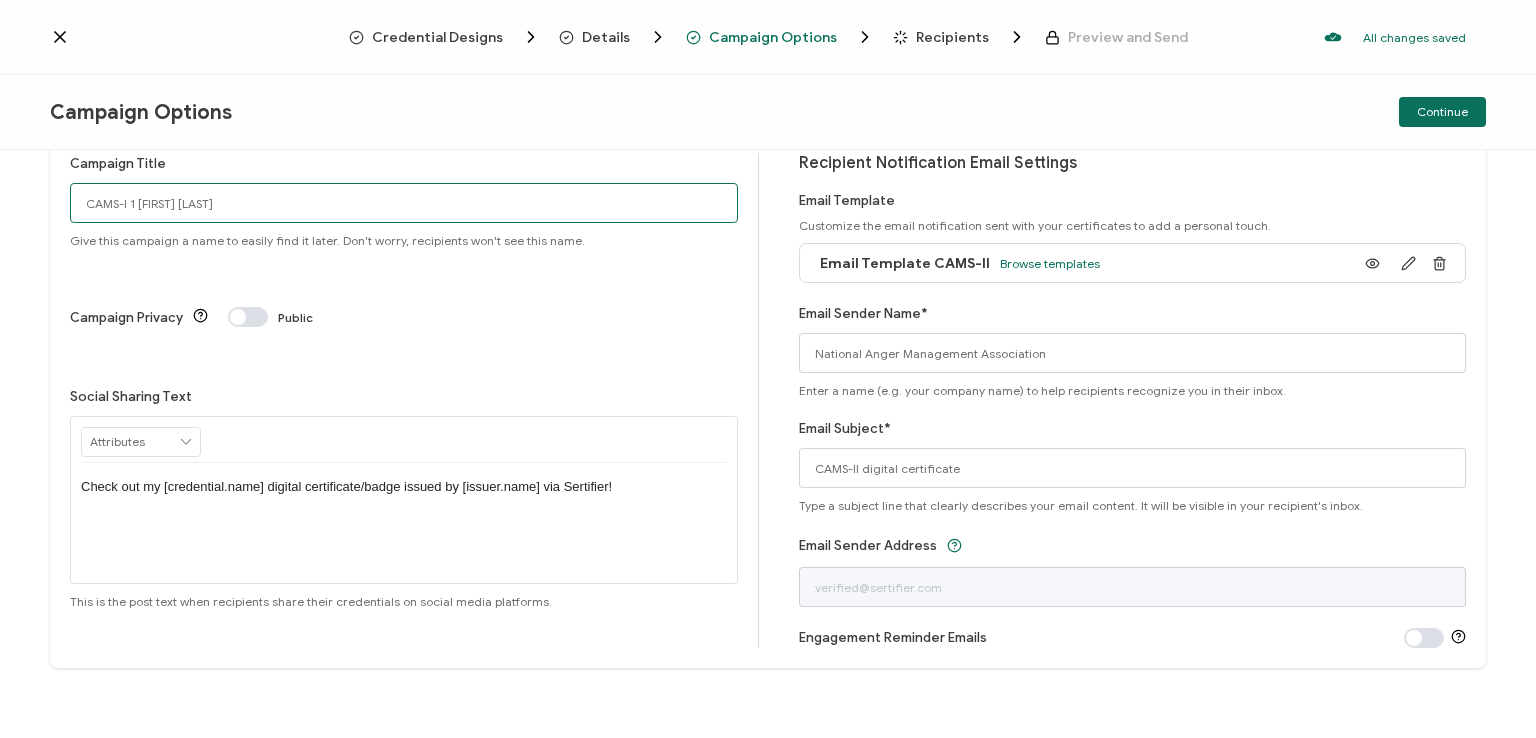 type on "CAMS-I 1 [FIRST] [LAST]" 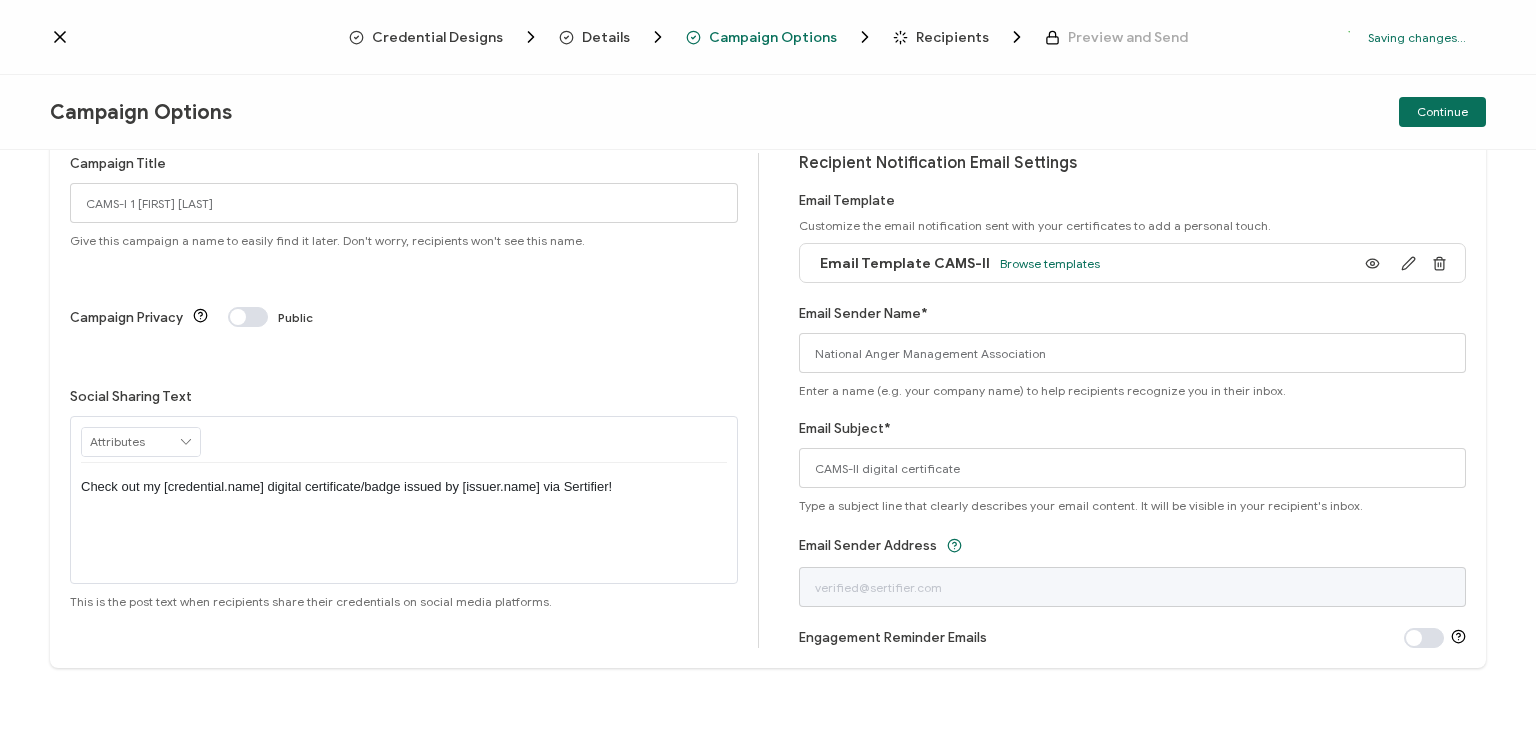 click on "Check out my [credential.name] digital certificate/badge issued by [issuer.name] via Sertifier!" at bounding box center [404, 487] 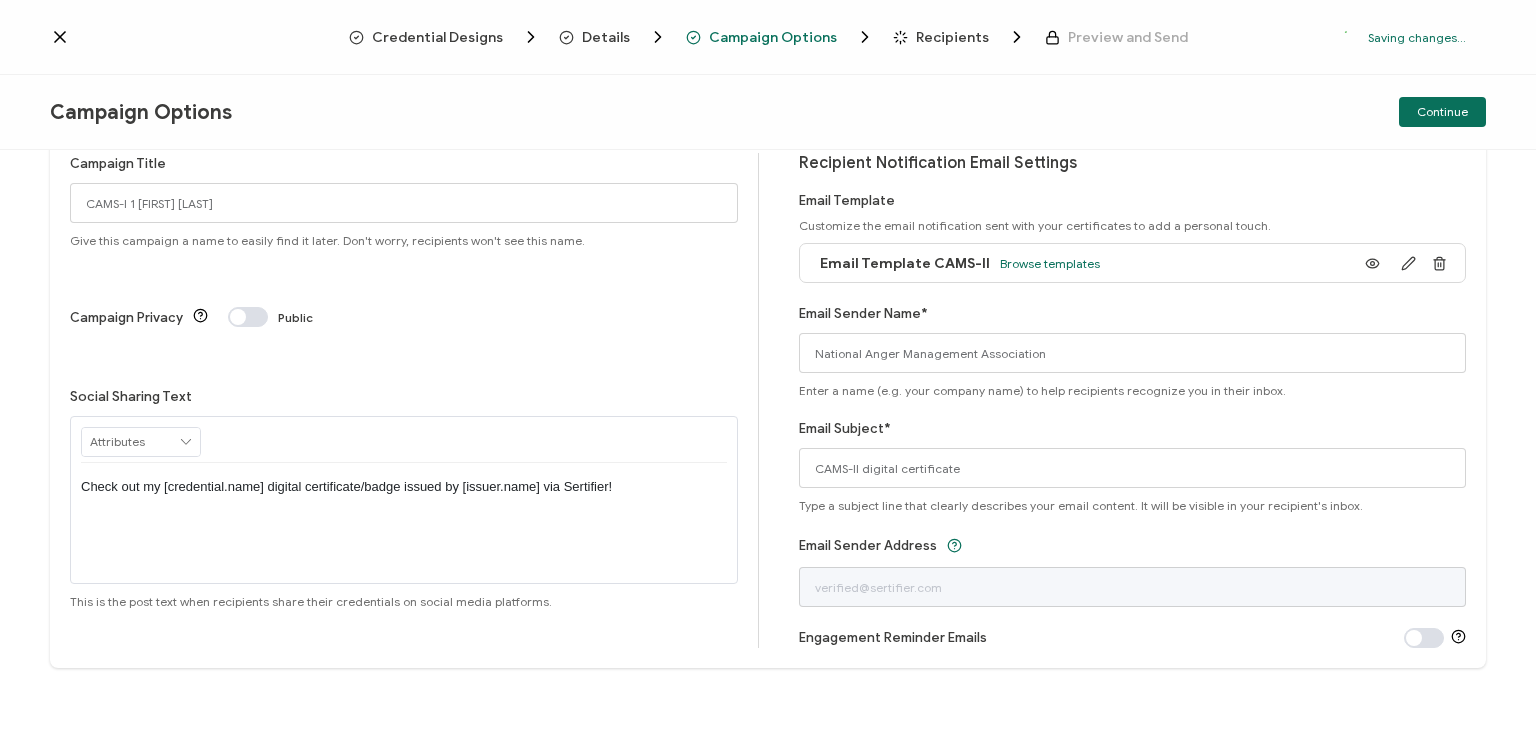 type 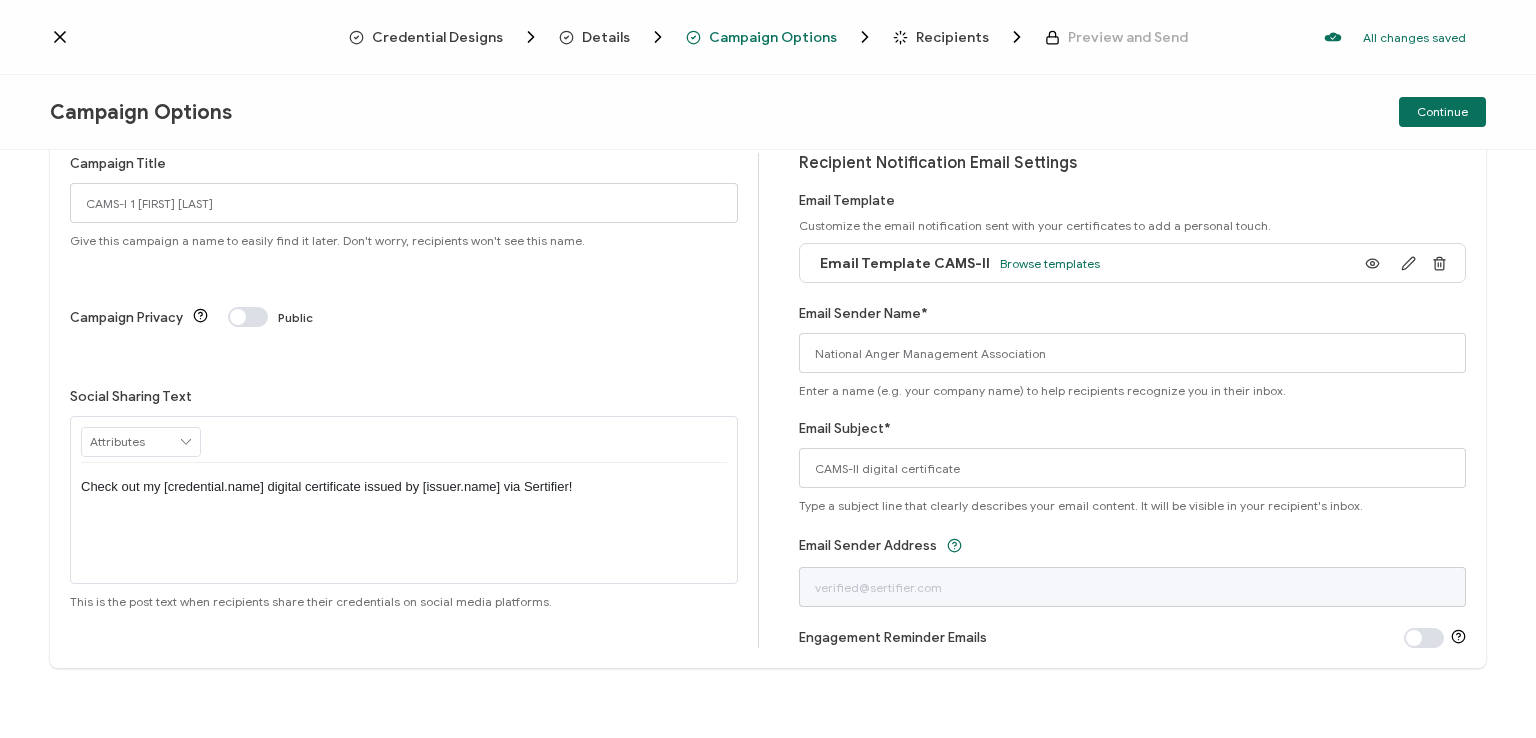 click on "Campaign Options
Continue" at bounding box center (768, 112) 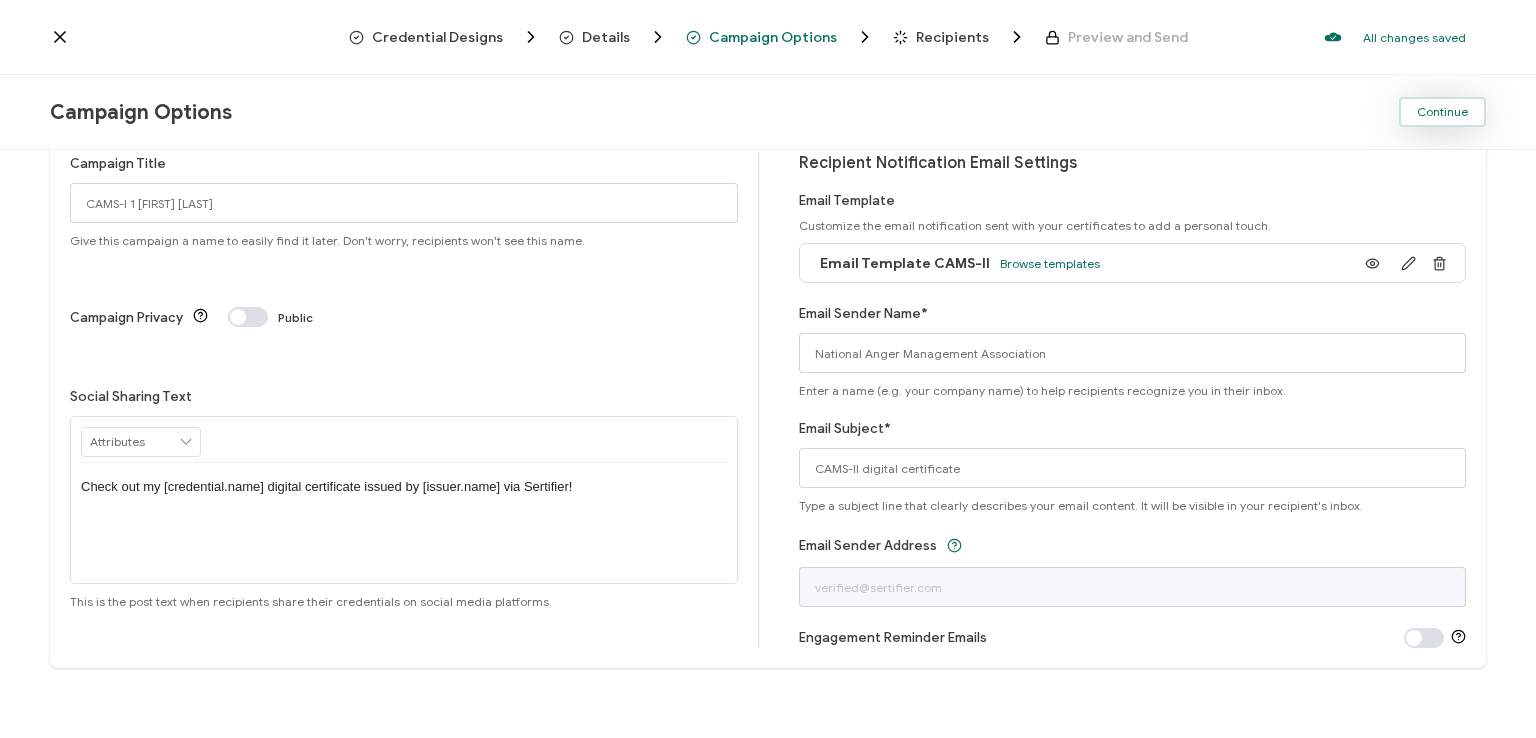 click on "Continue" at bounding box center [1442, 112] 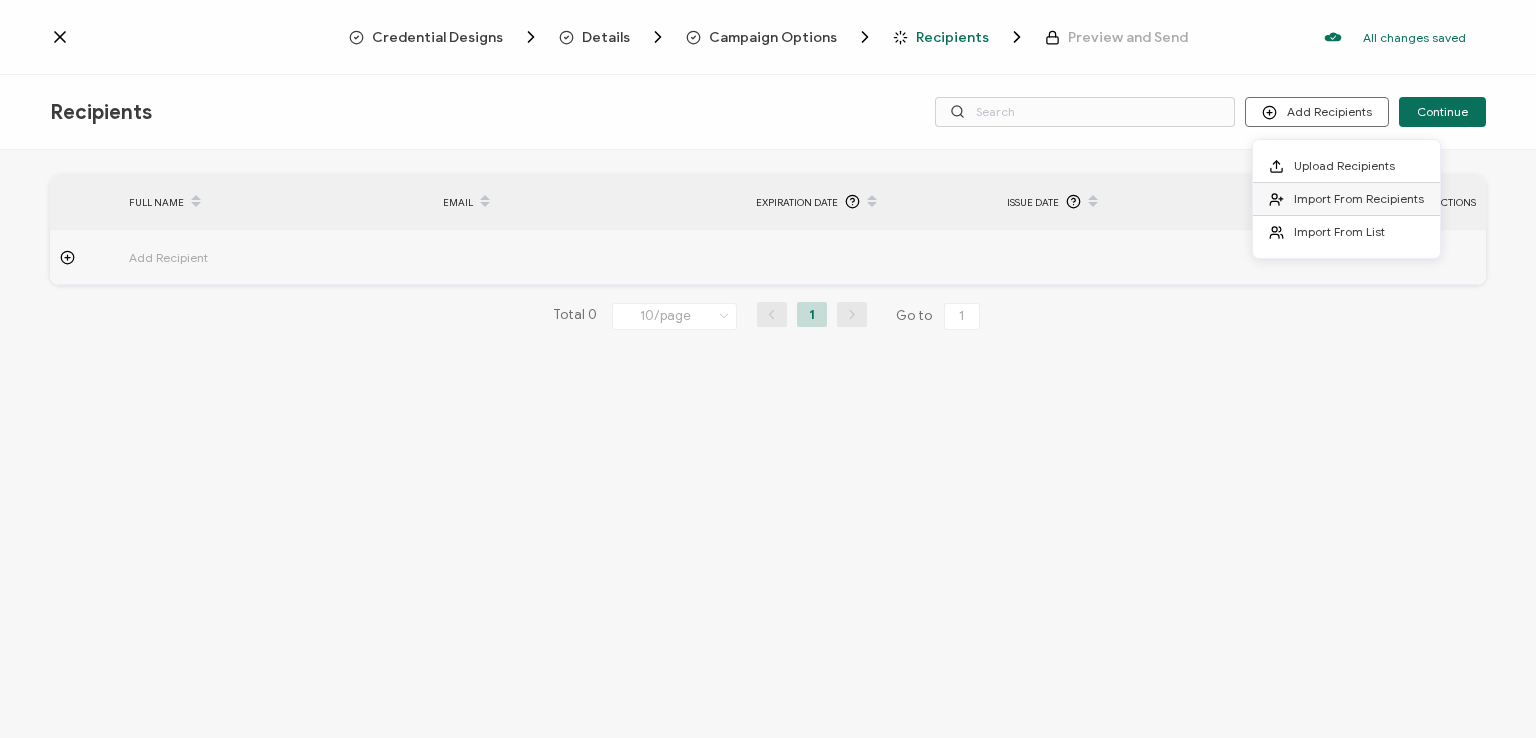 click on "Import From Recipients" at bounding box center (1359, 198) 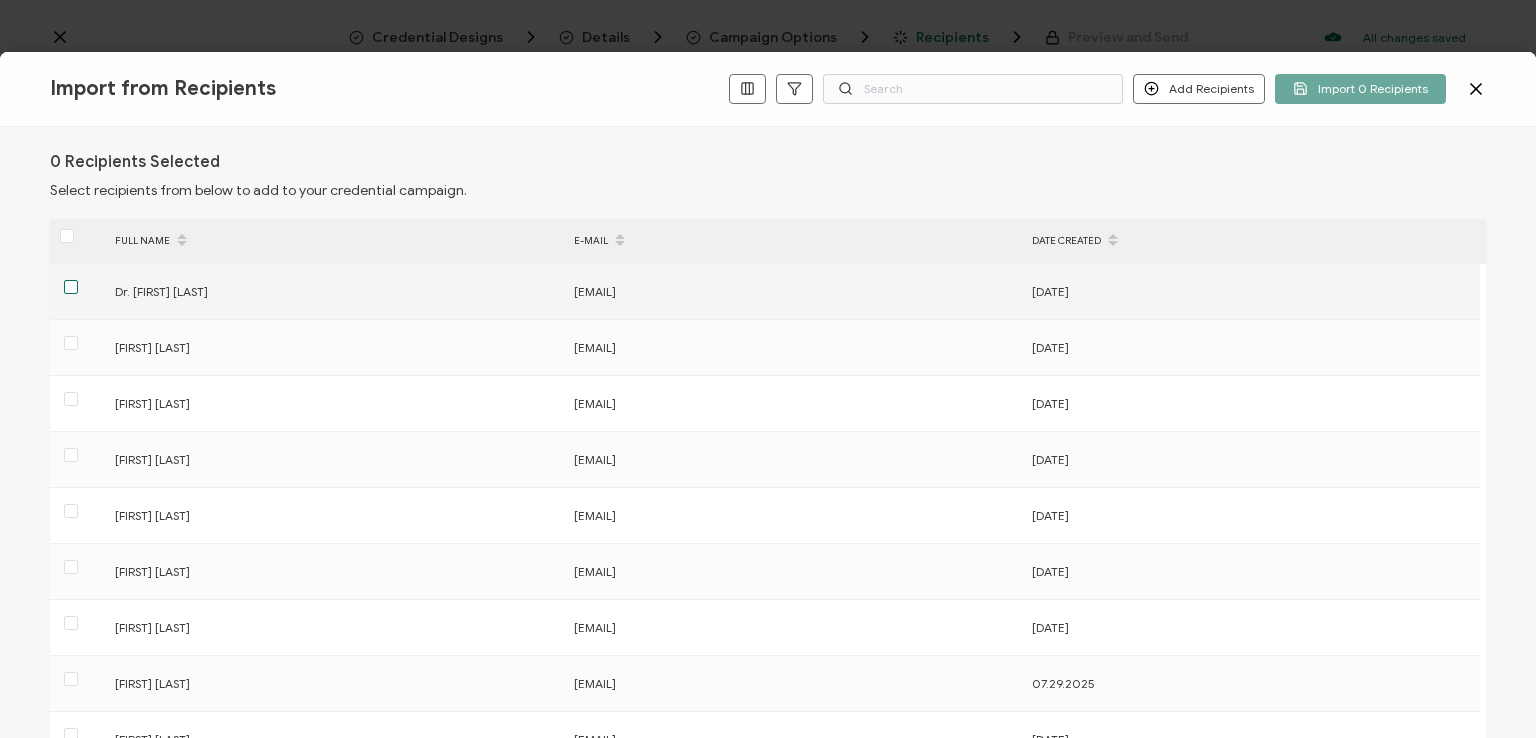 click at bounding box center [71, 287] 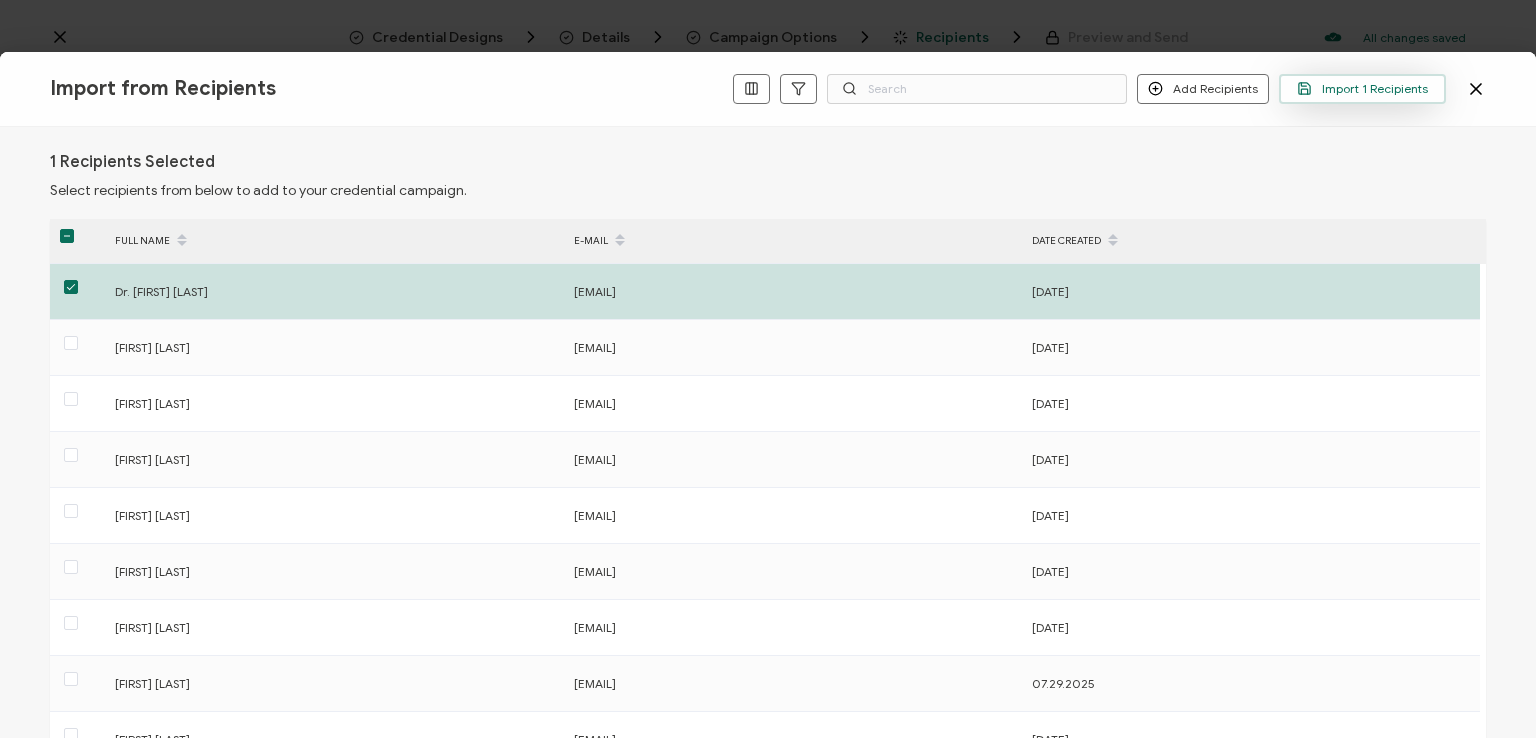 click on "Import 1 Recipients" at bounding box center [1362, 88] 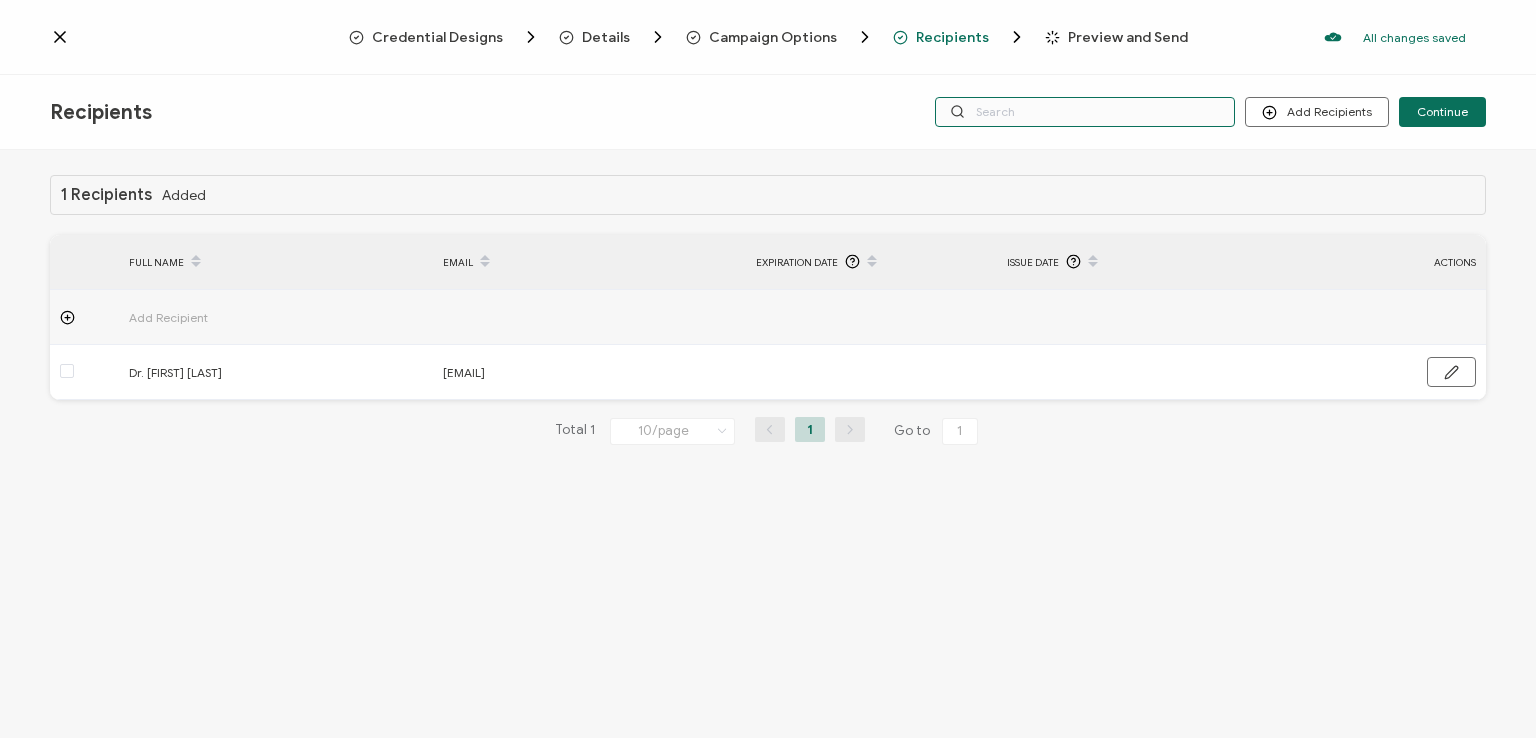click at bounding box center [1085, 112] 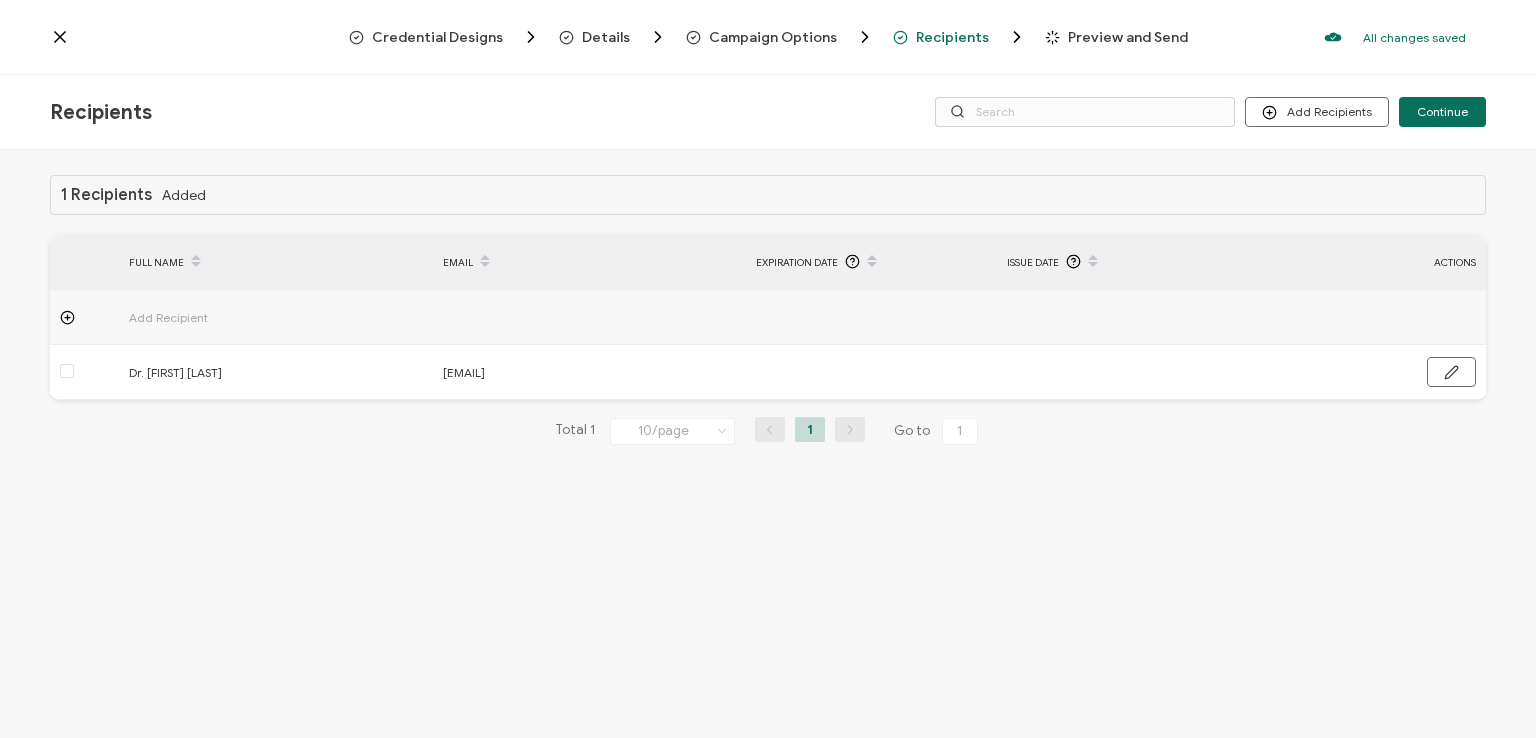 click on "Recipients
Add Recipients
Continue" at bounding box center (768, 112) 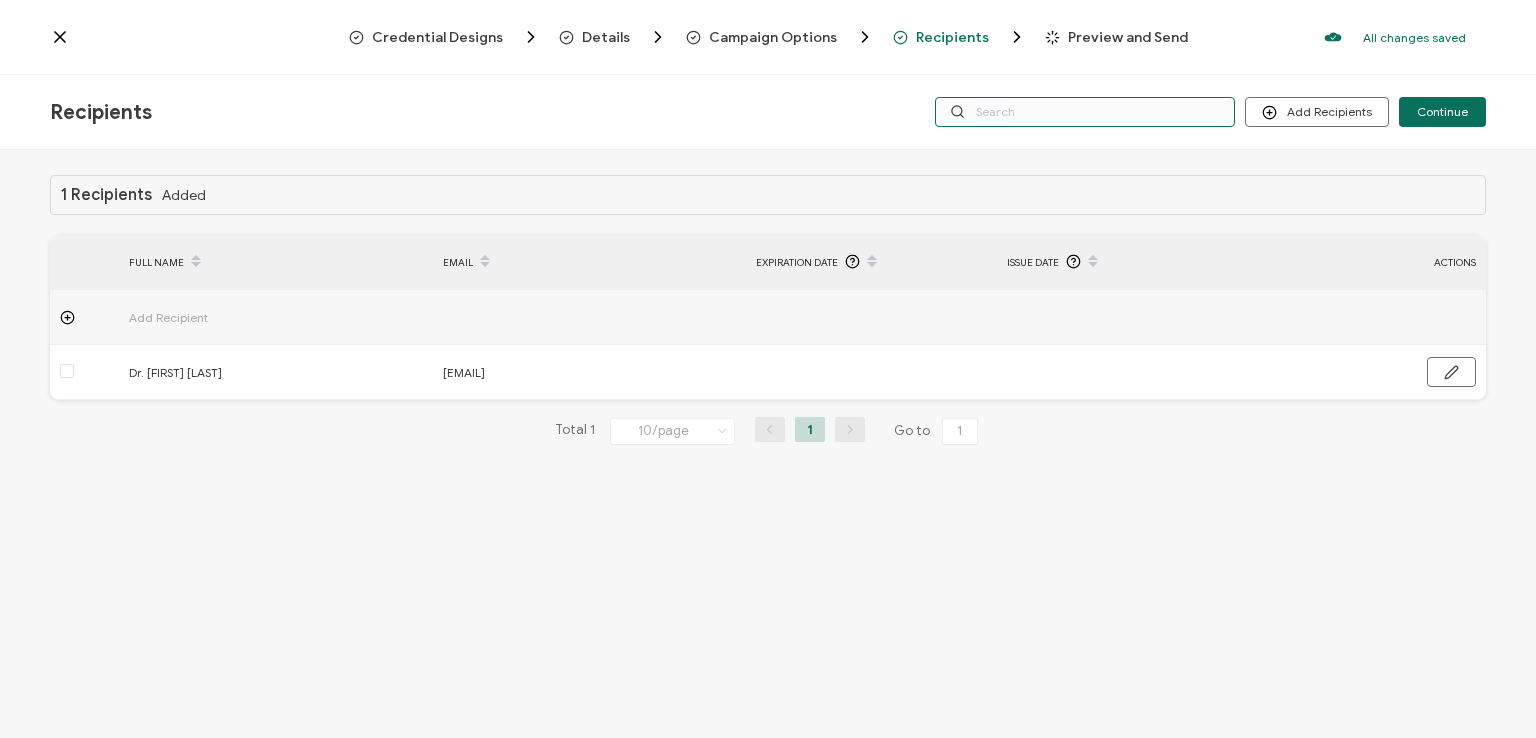 click at bounding box center [1085, 112] 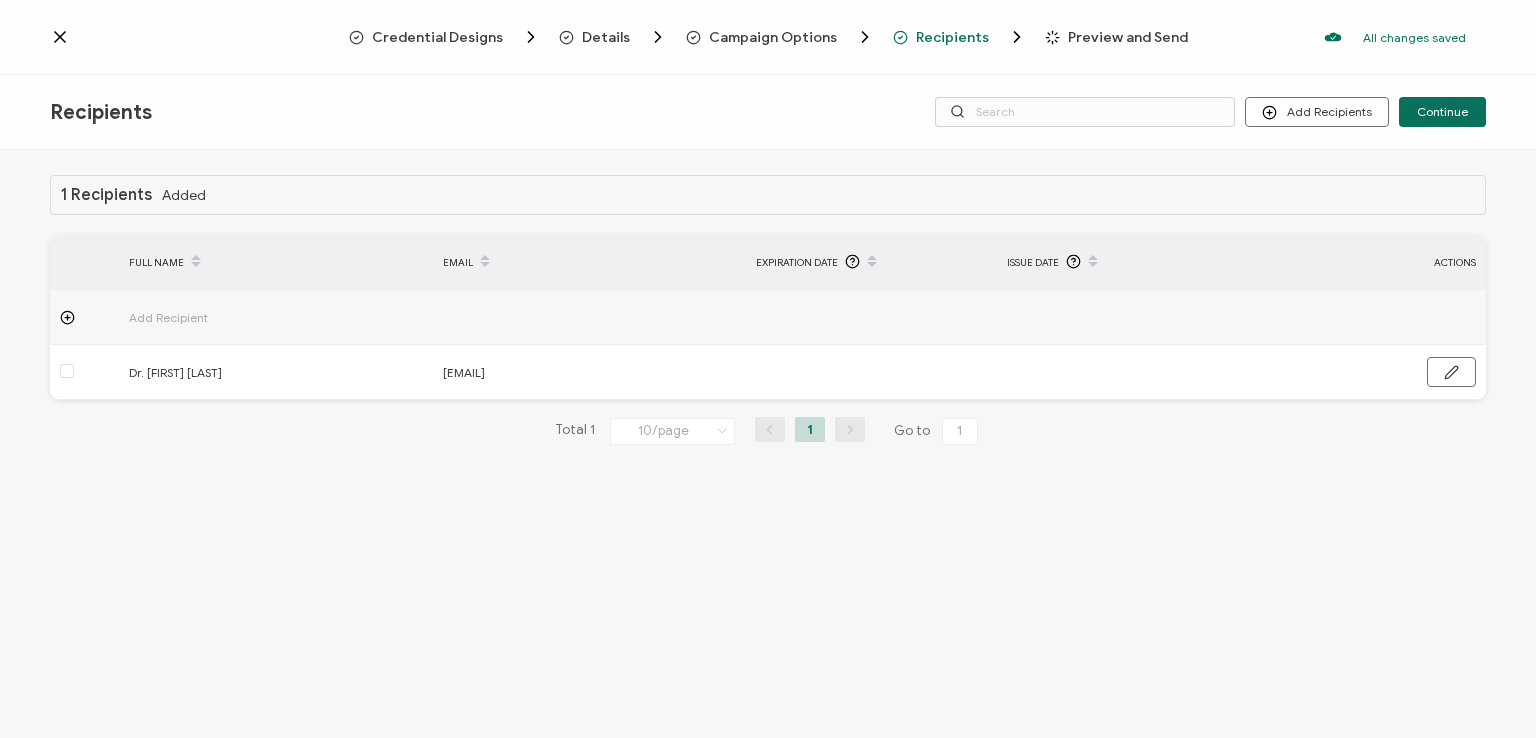 click on "Recipients
Add Recipients
Continue" at bounding box center (768, 112) 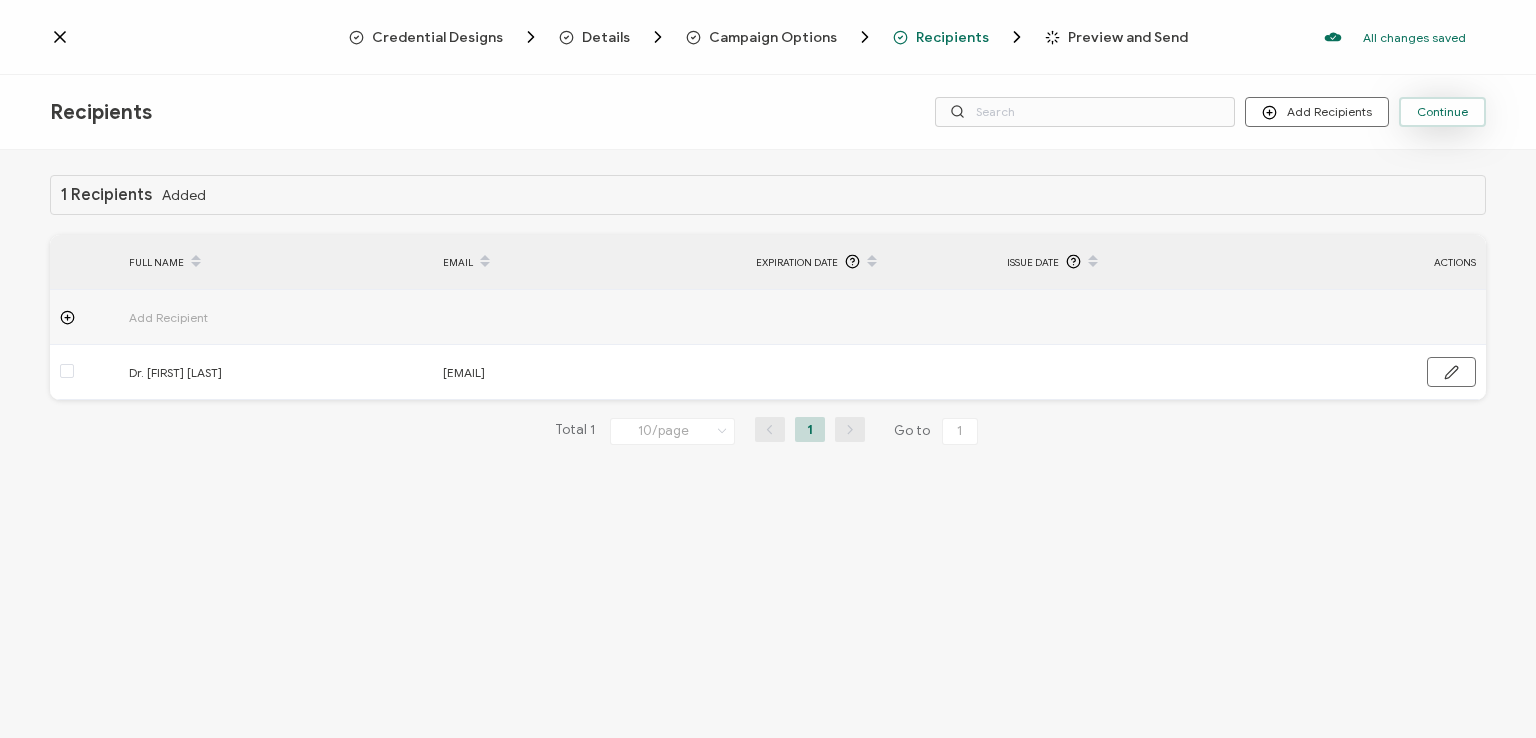 click on "Continue" at bounding box center [1442, 112] 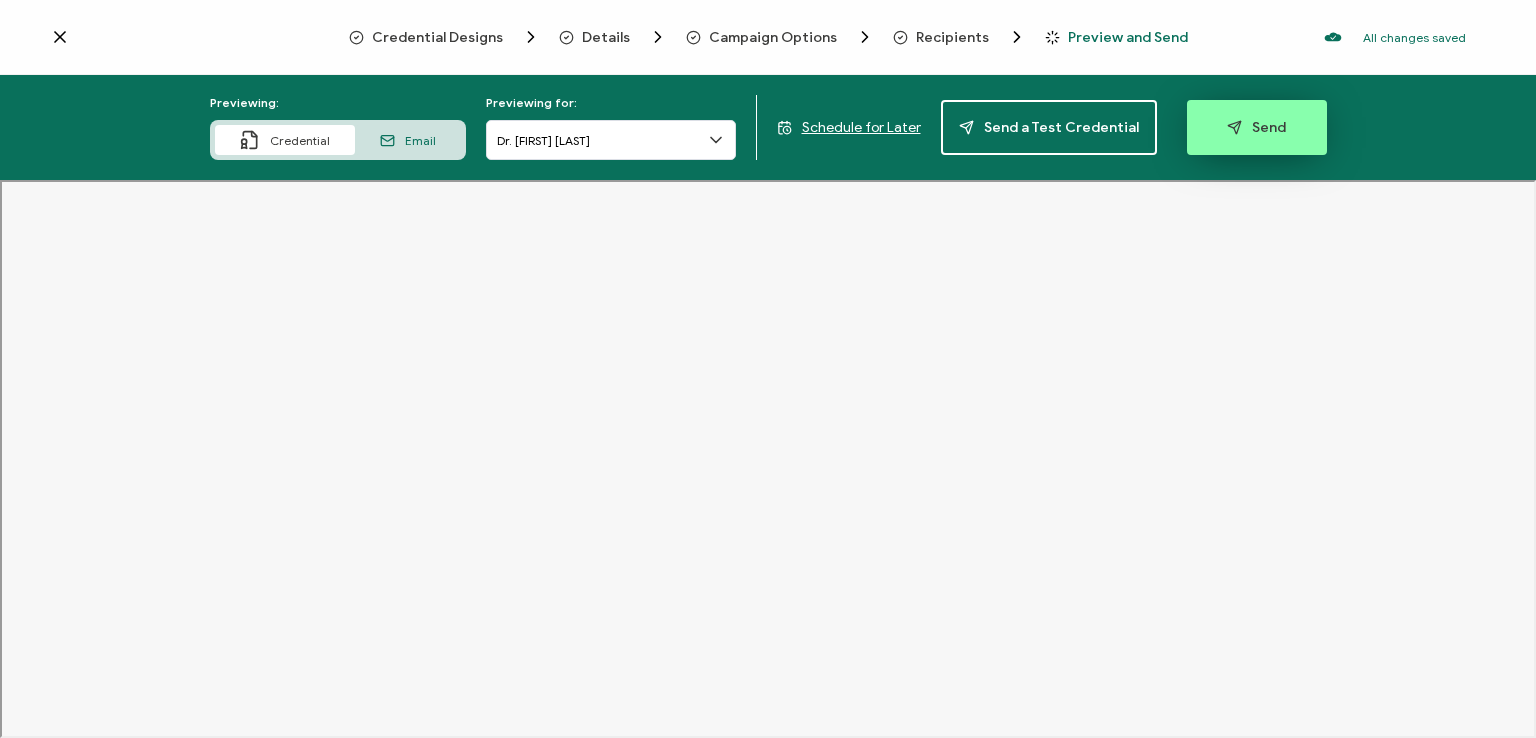 click on "Send" at bounding box center [1256, 127] 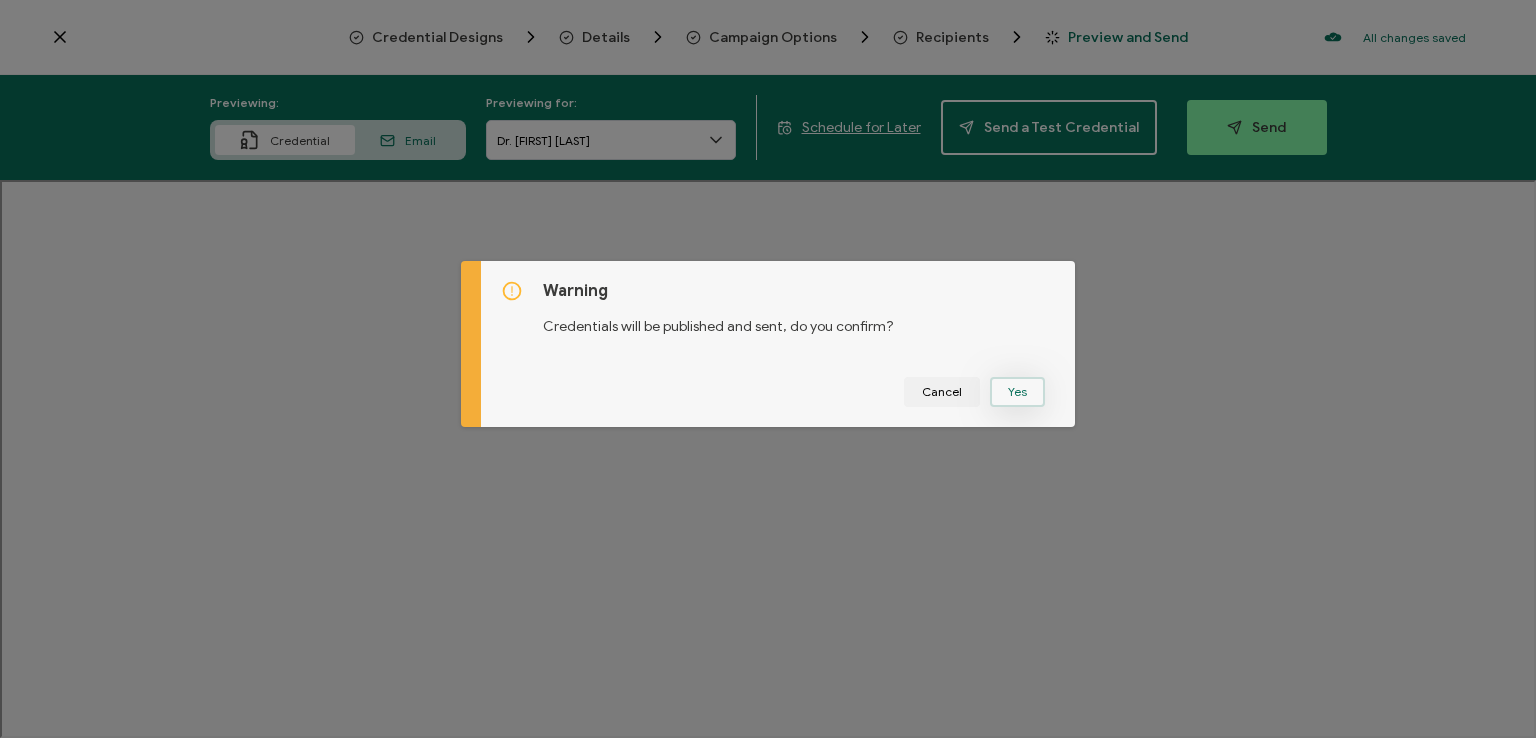 click on "Yes" at bounding box center (1017, 392) 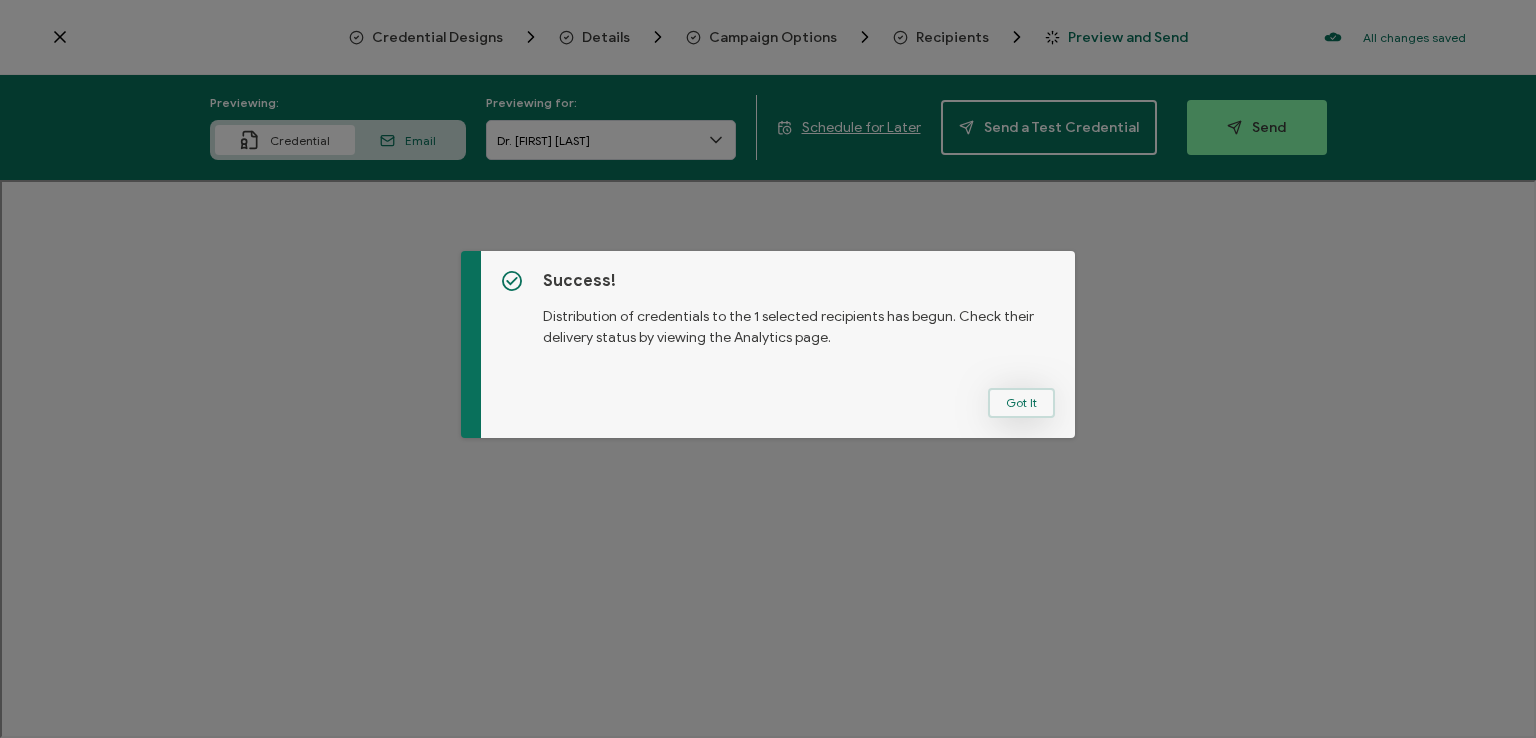 click on "Got It" at bounding box center (1021, 403) 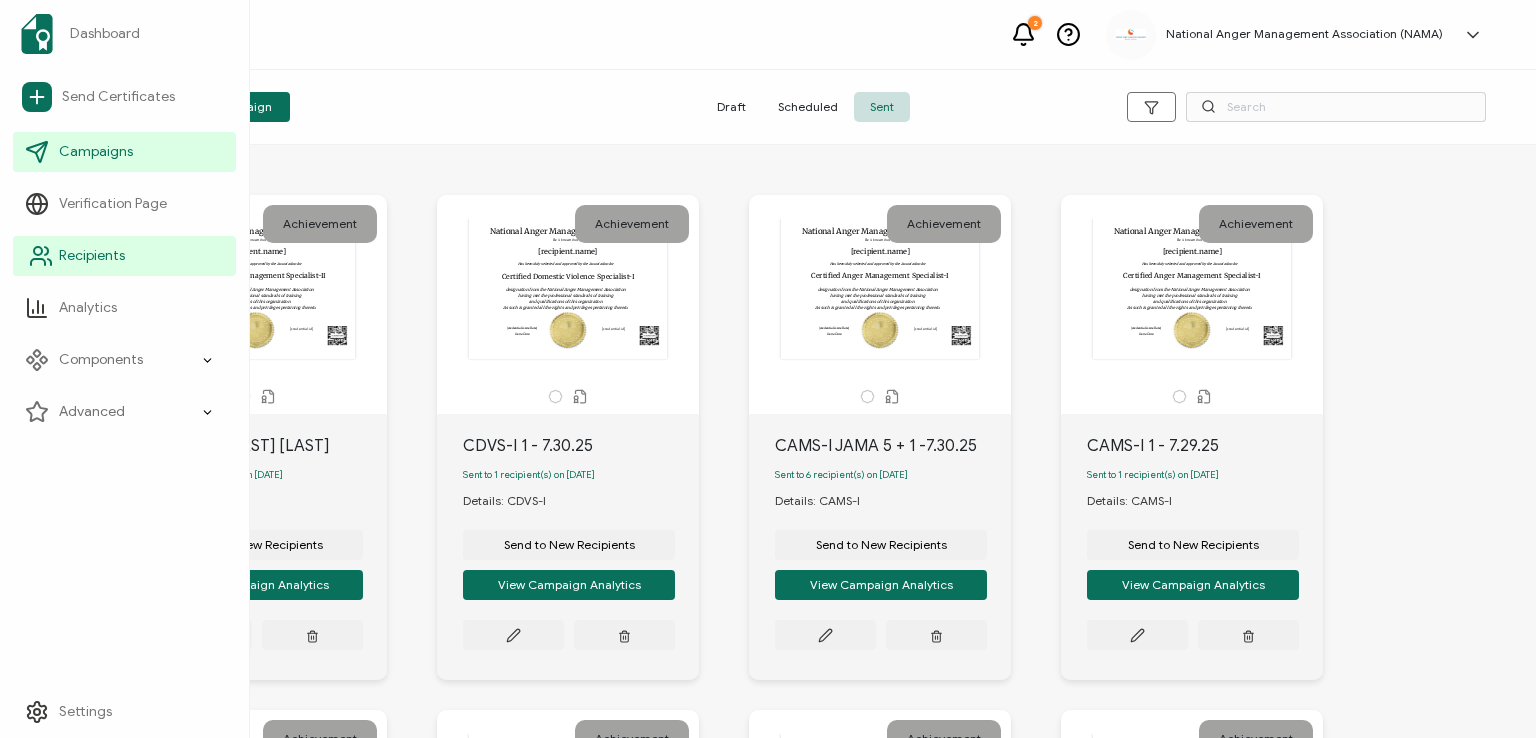 click on "Recipients" at bounding box center (92, 256) 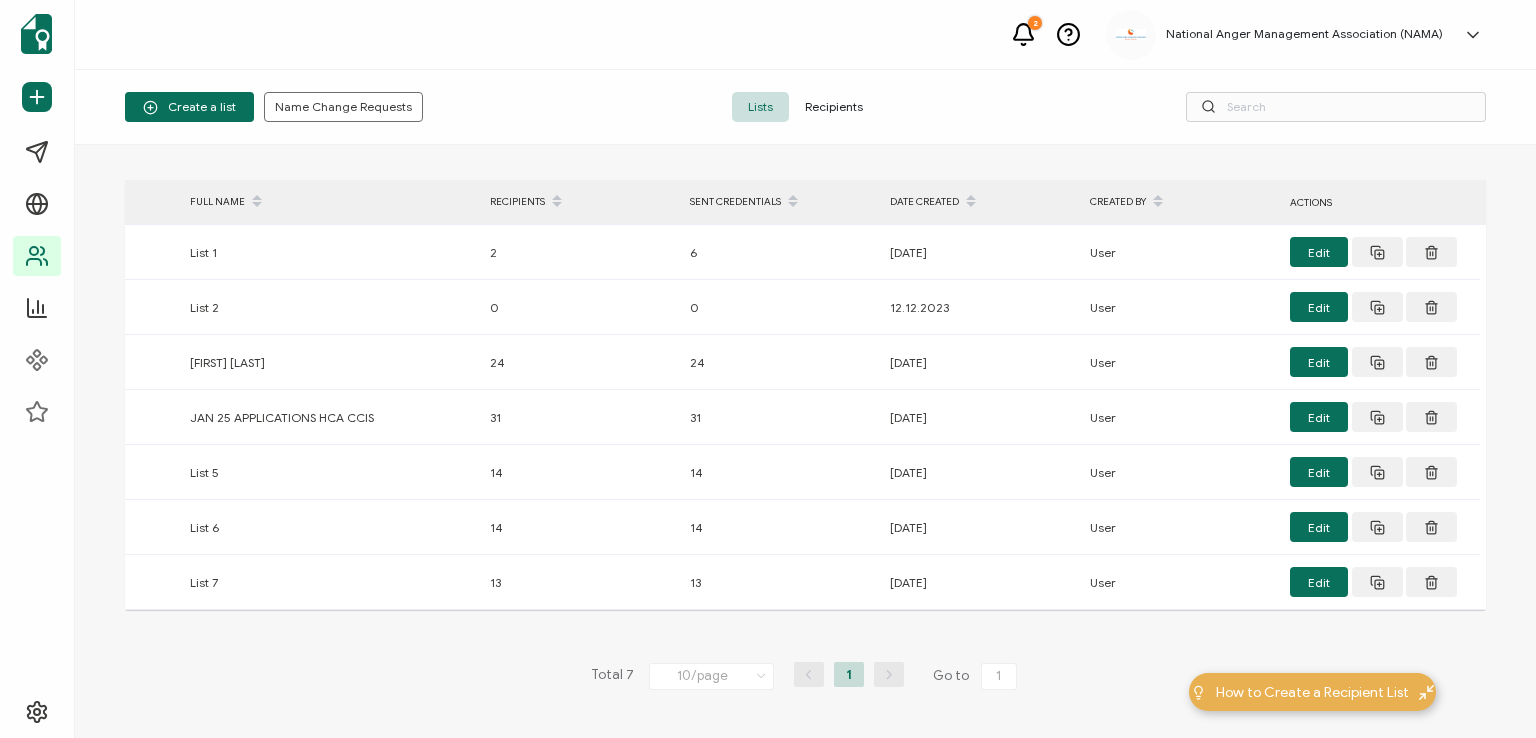 click on "Recipients" at bounding box center [834, 107] 